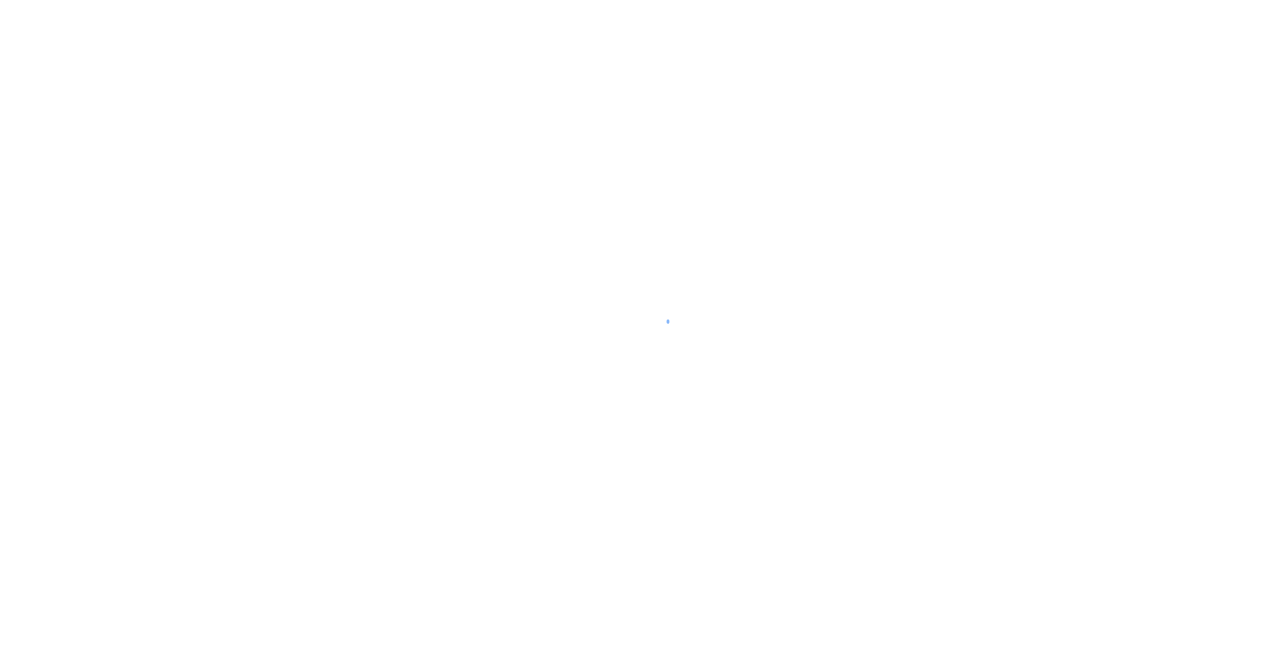 scroll, scrollTop: 0, scrollLeft: 0, axis: both 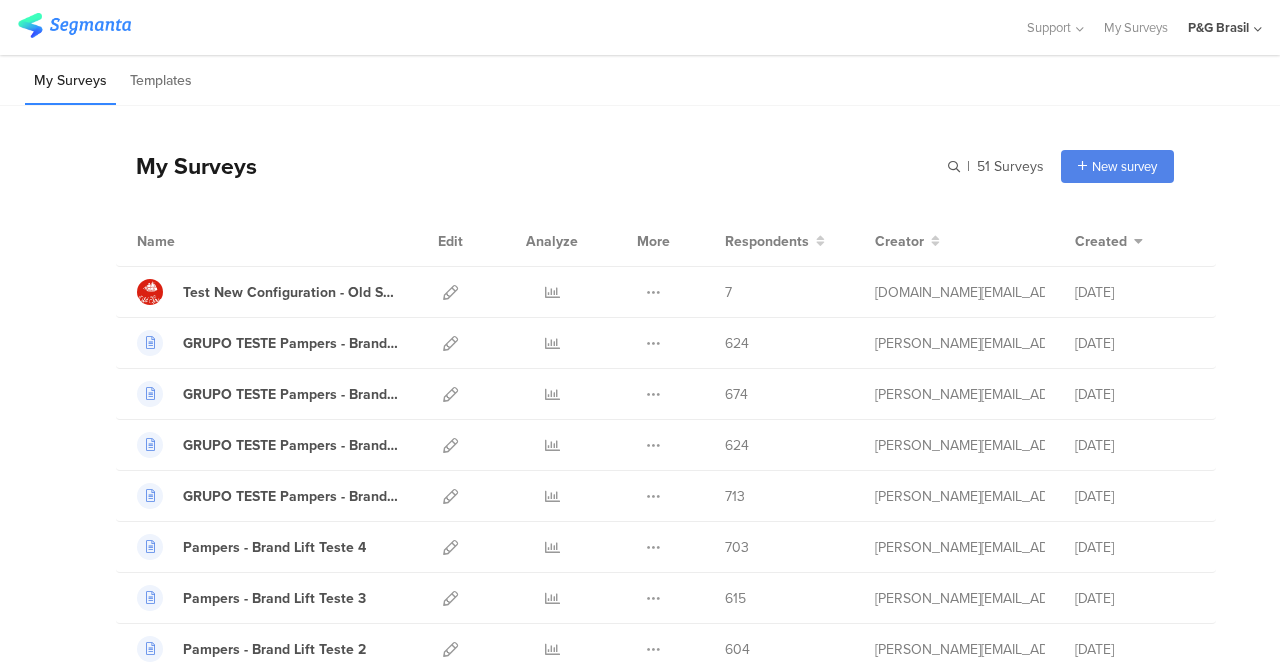click on "Support
Help Center
Live Chat
My Surveys
P&G Brasil
ACCOUNTS
P&G Brasil
Admin
Create a new account
My Profile
Help Center
Live Chat
Logout" at bounding box center [640, 27] 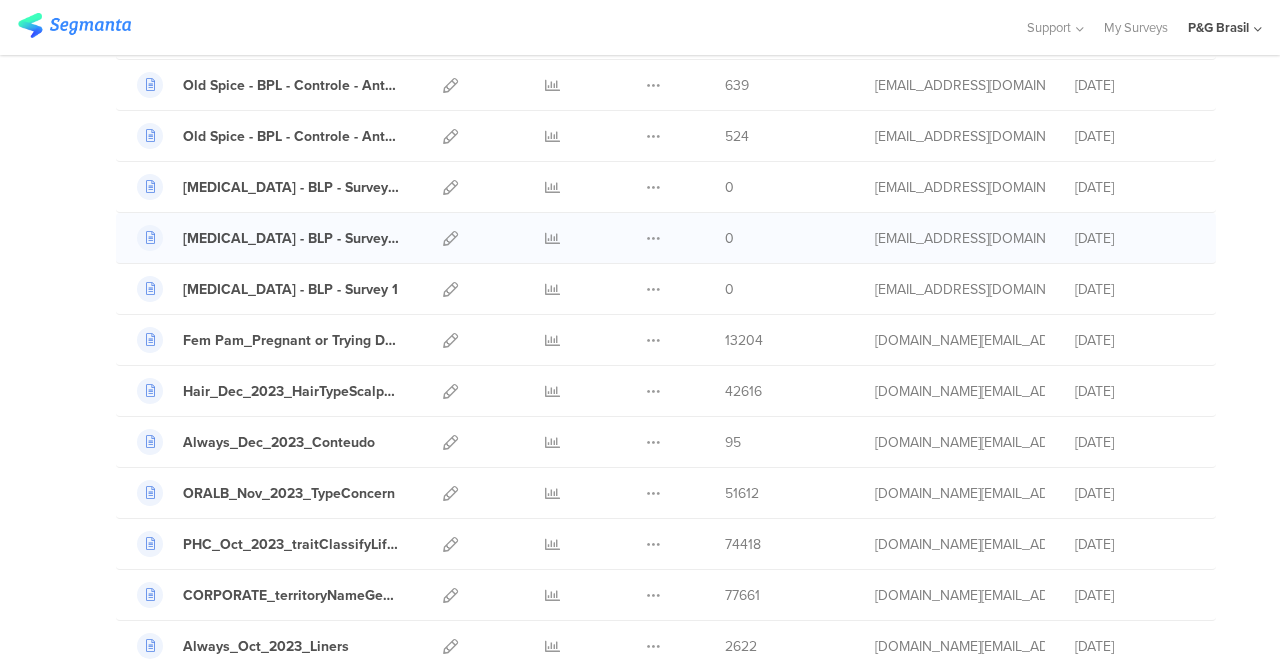 scroll, scrollTop: 1400, scrollLeft: 0, axis: vertical 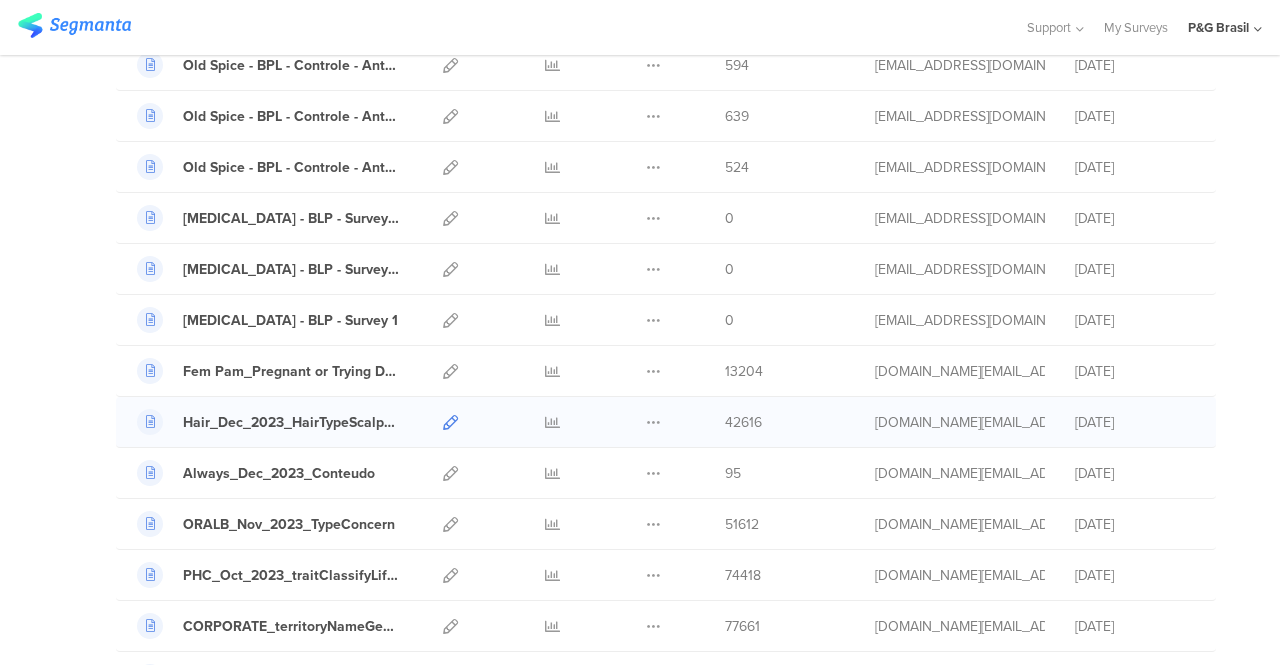 click at bounding box center [450, 422] 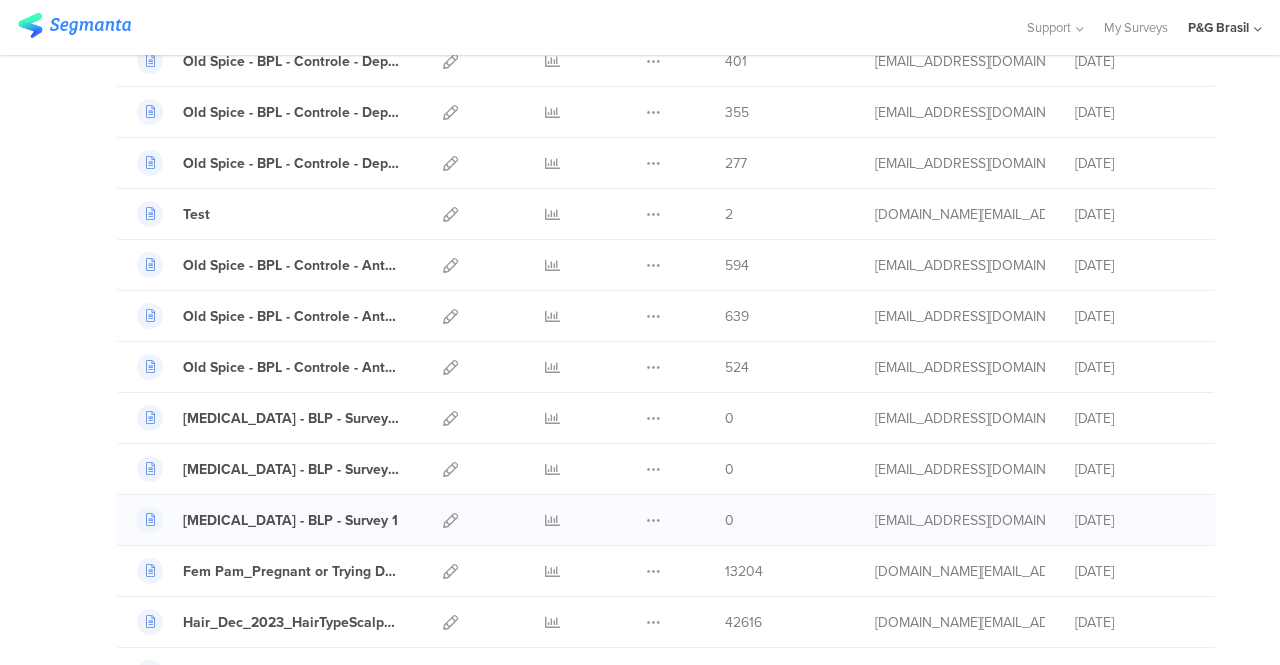 scroll, scrollTop: 1300, scrollLeft: 0, axis: vertical 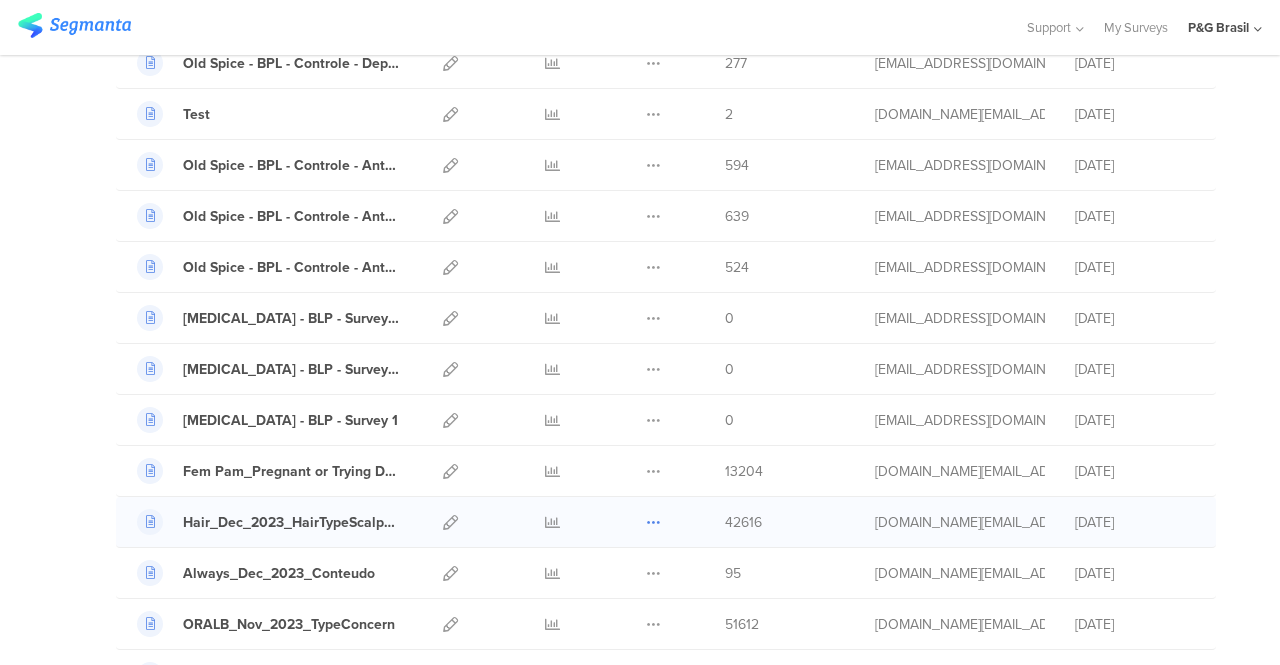 click at bounding box center [653, 522] 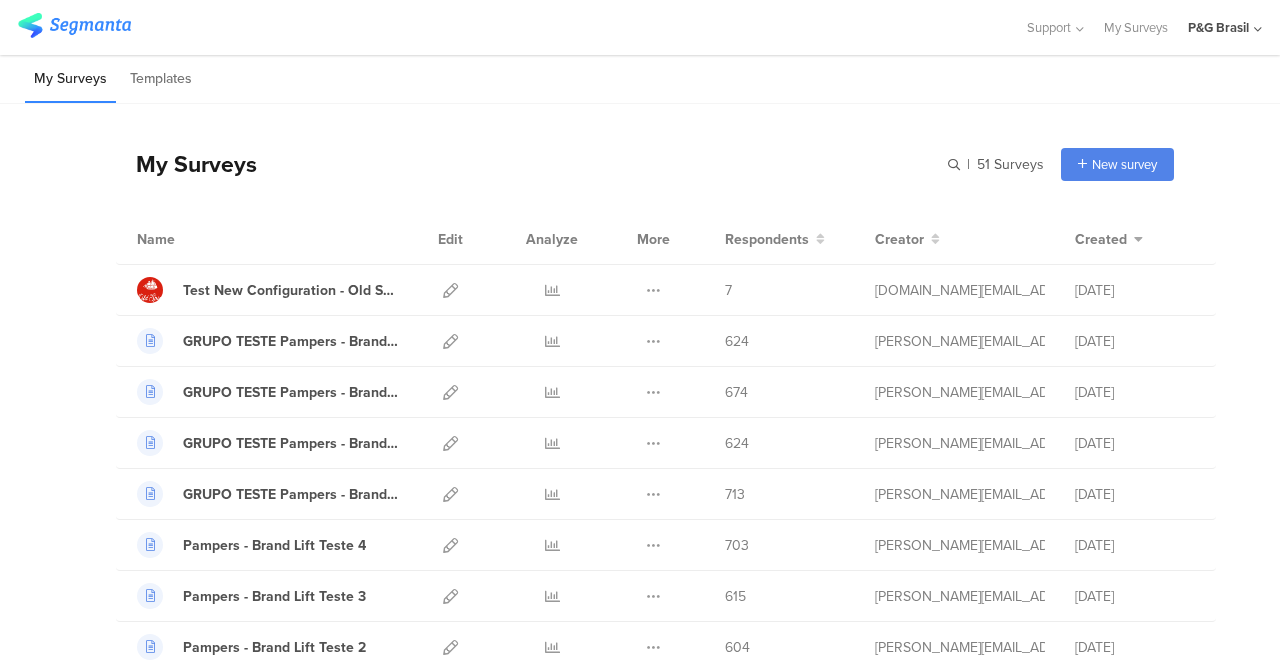scroll, scrollTop: 0, scrollLeft: 0, axis: both 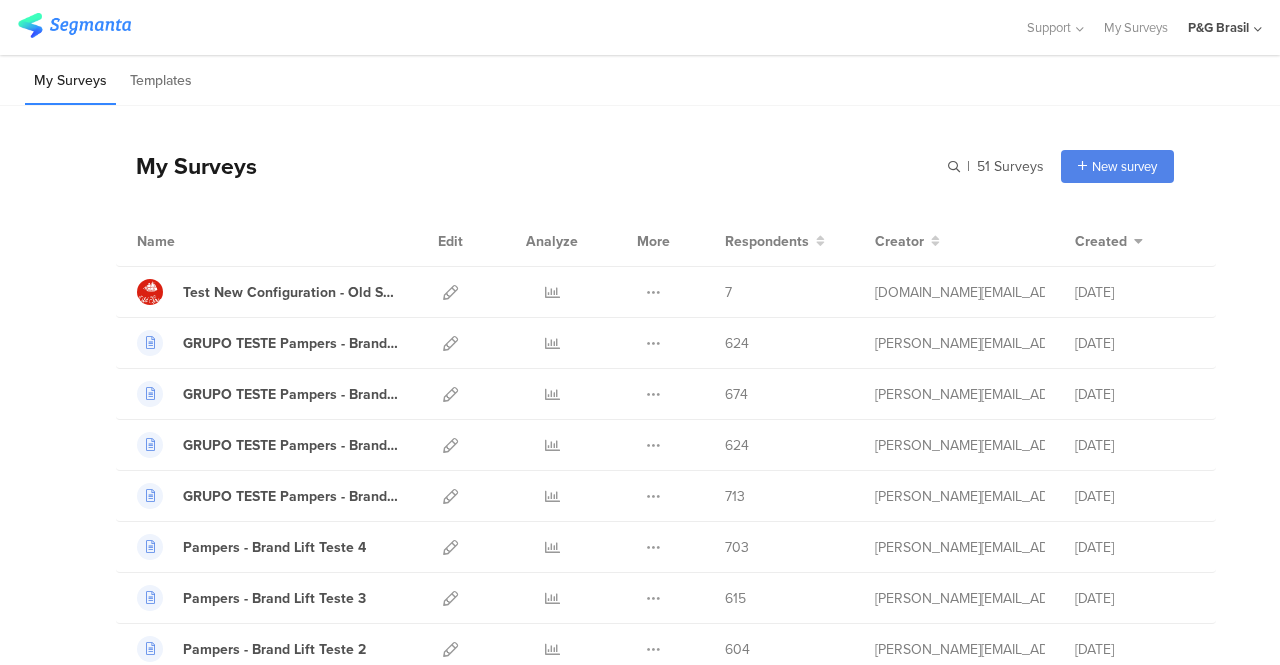 click 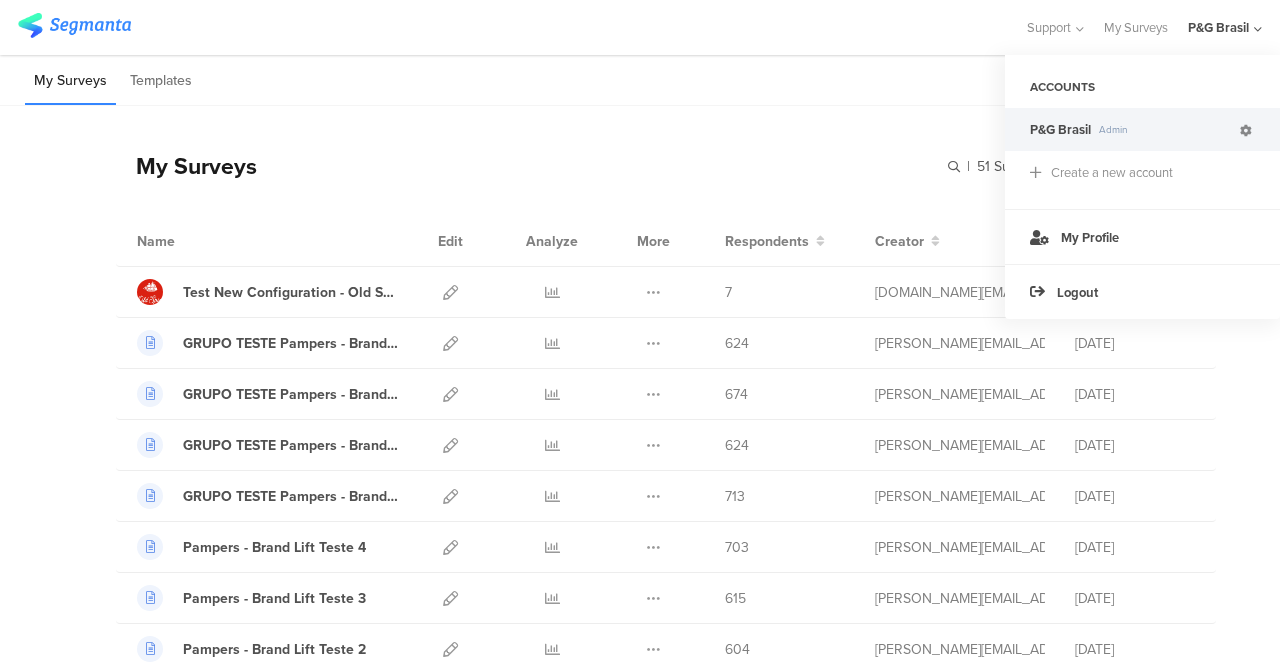 click 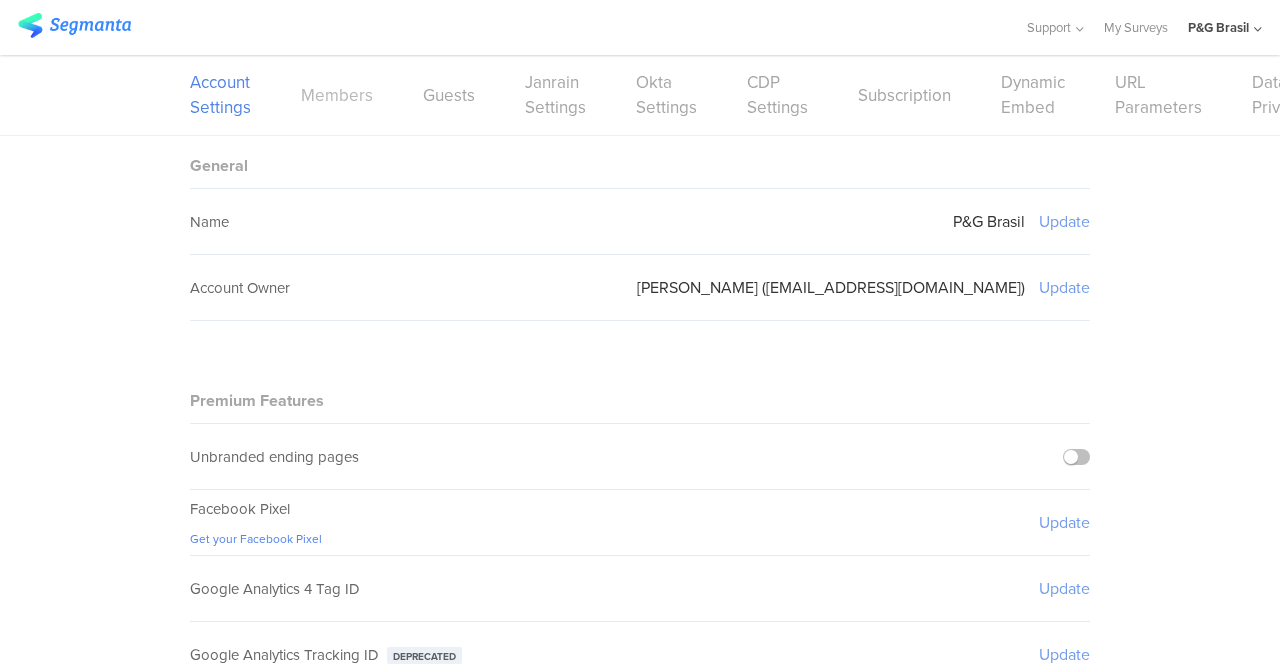 click on "Members" at bounding box center (337, 95) 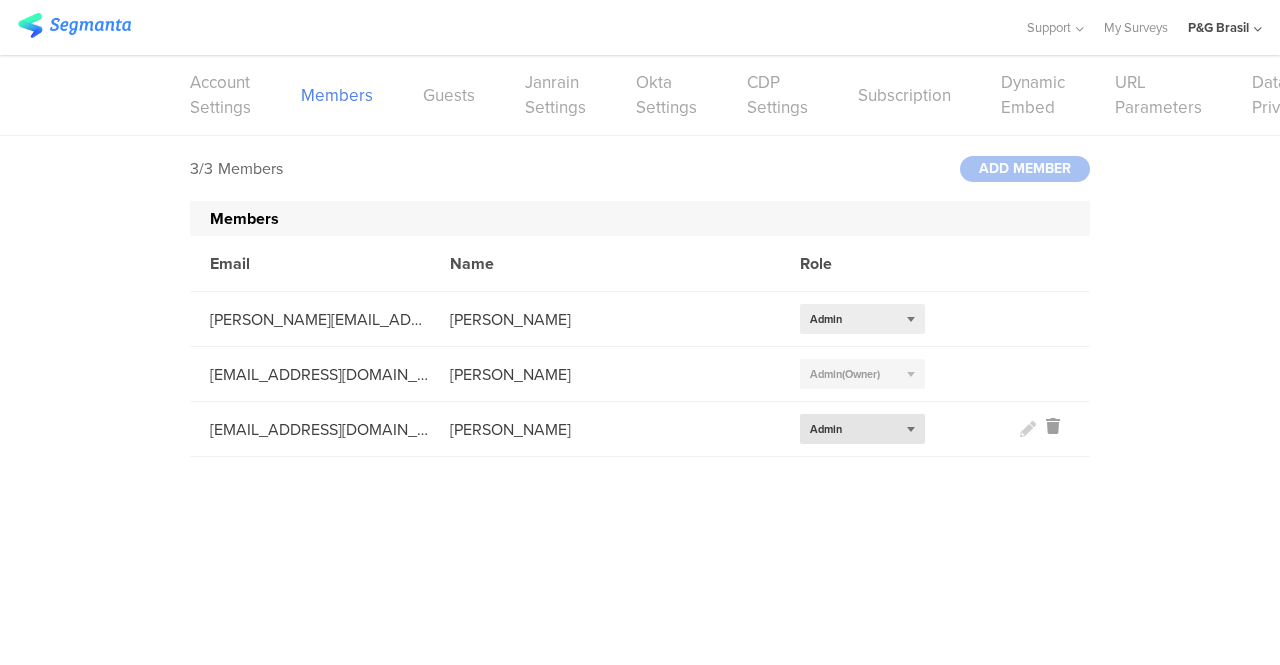 click on "Select role...   Admin" 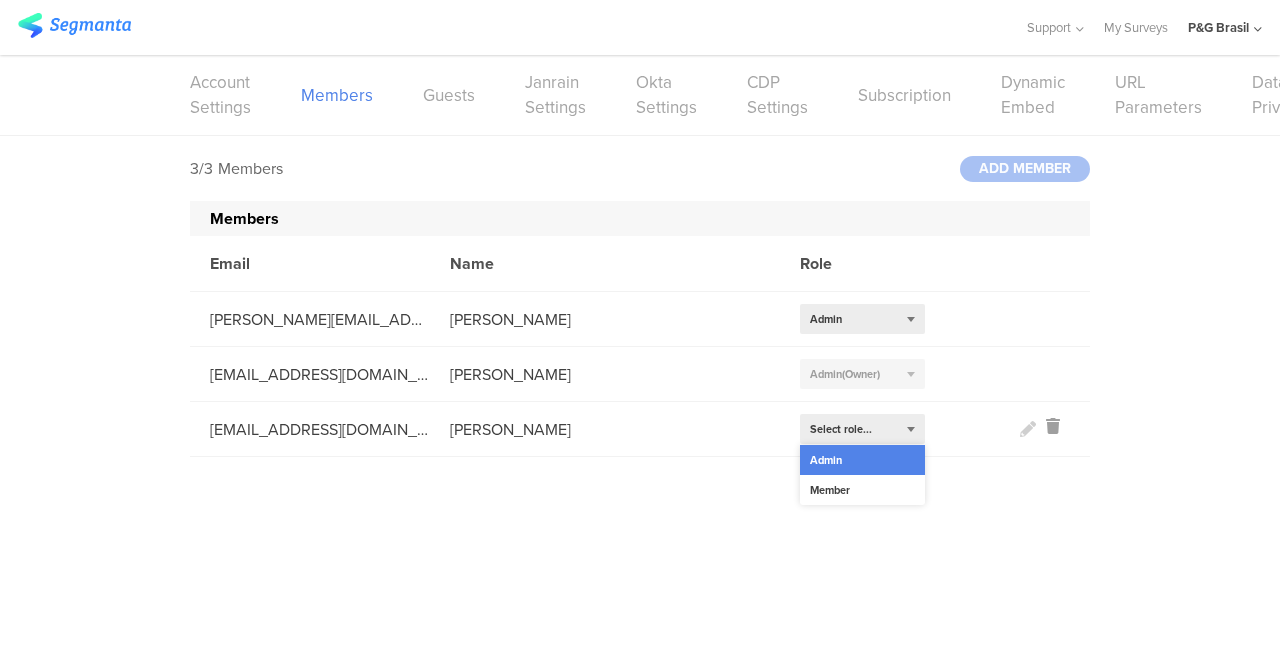 click 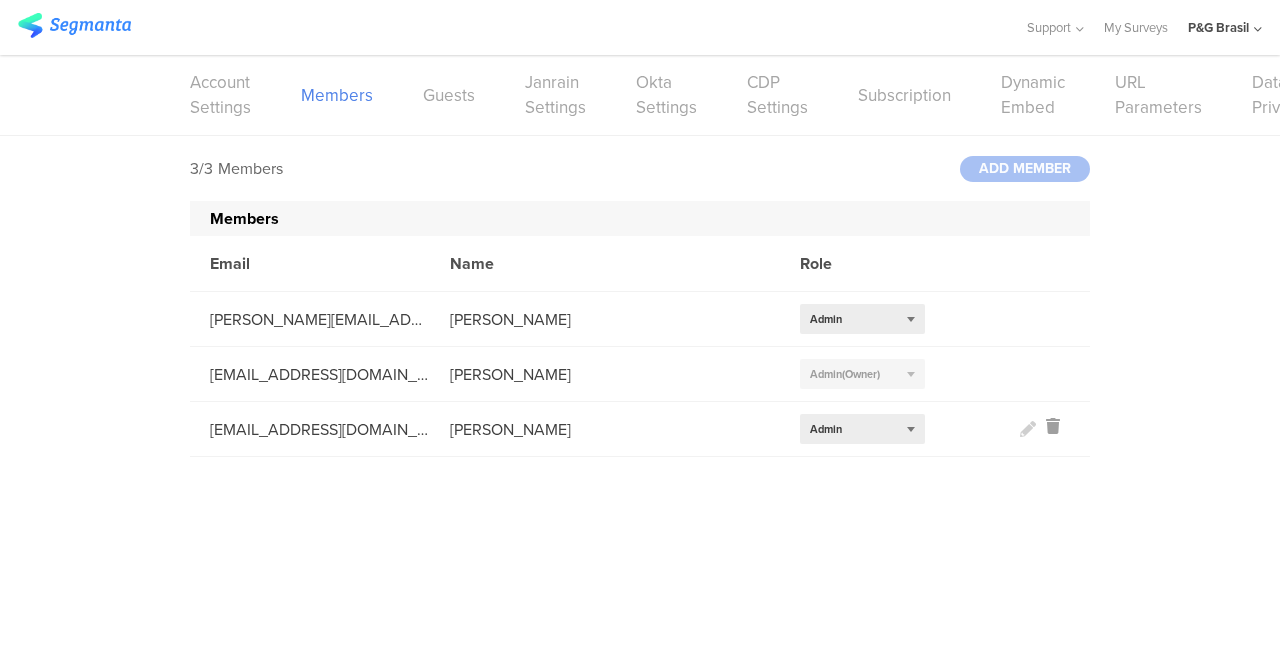 click 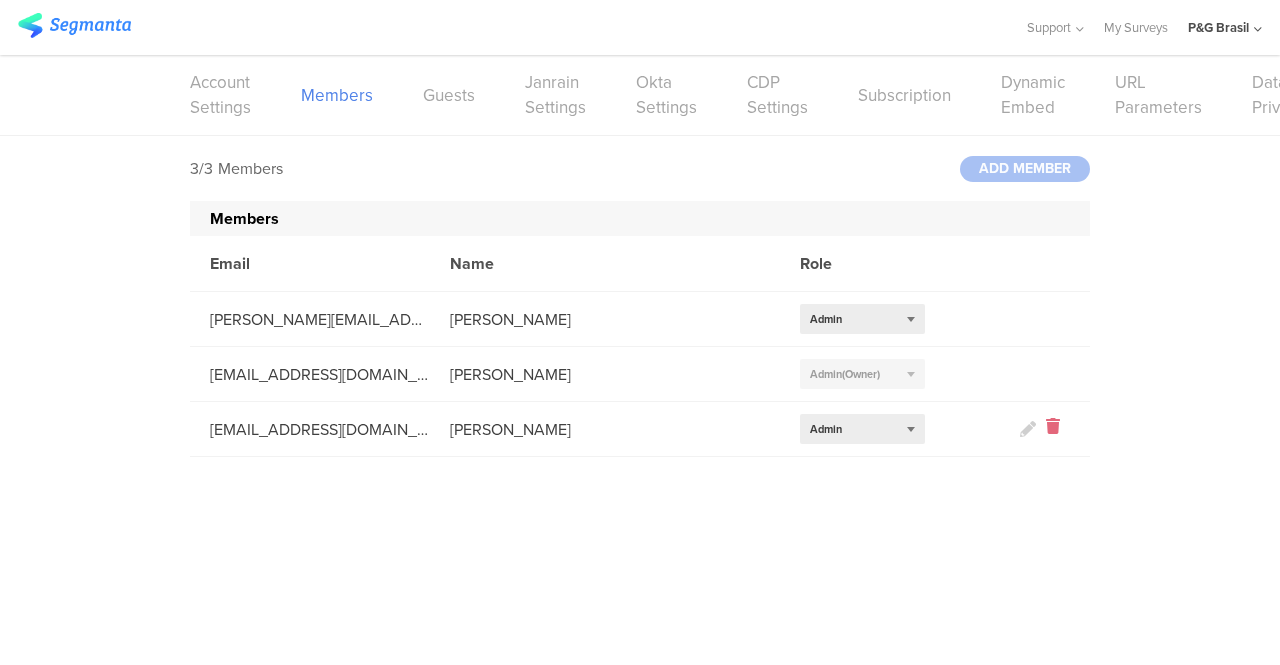 click 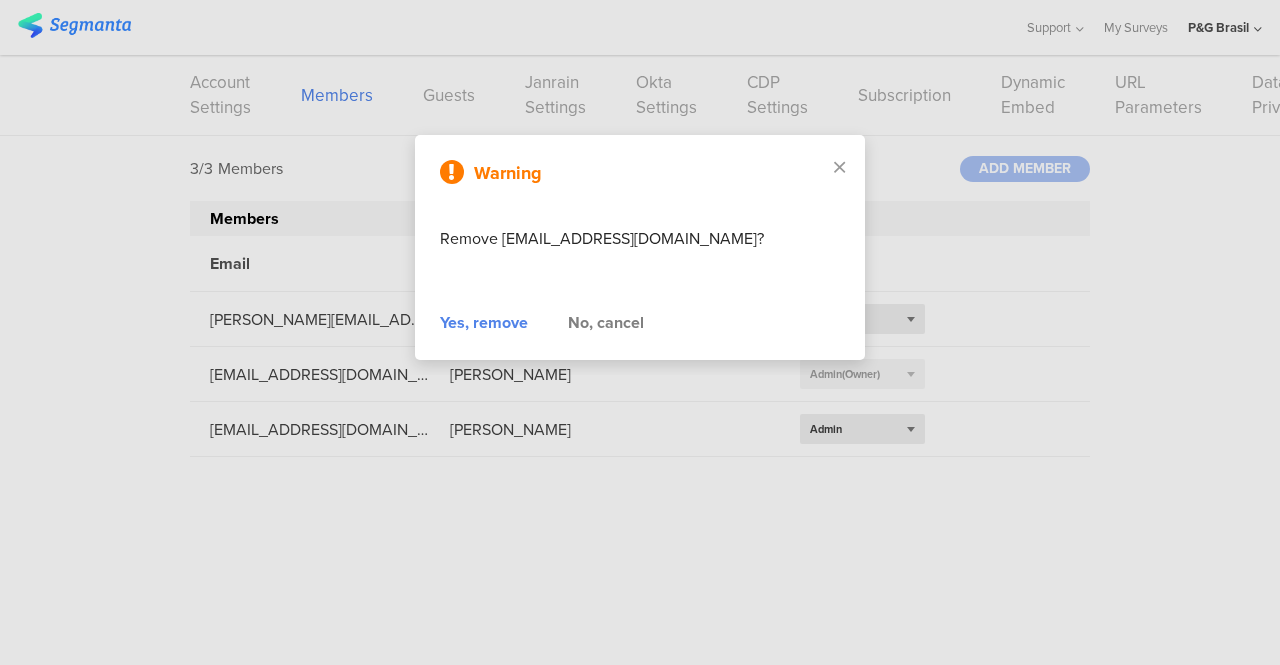 click on "Yes, remove" at bounding box center [484, 323] 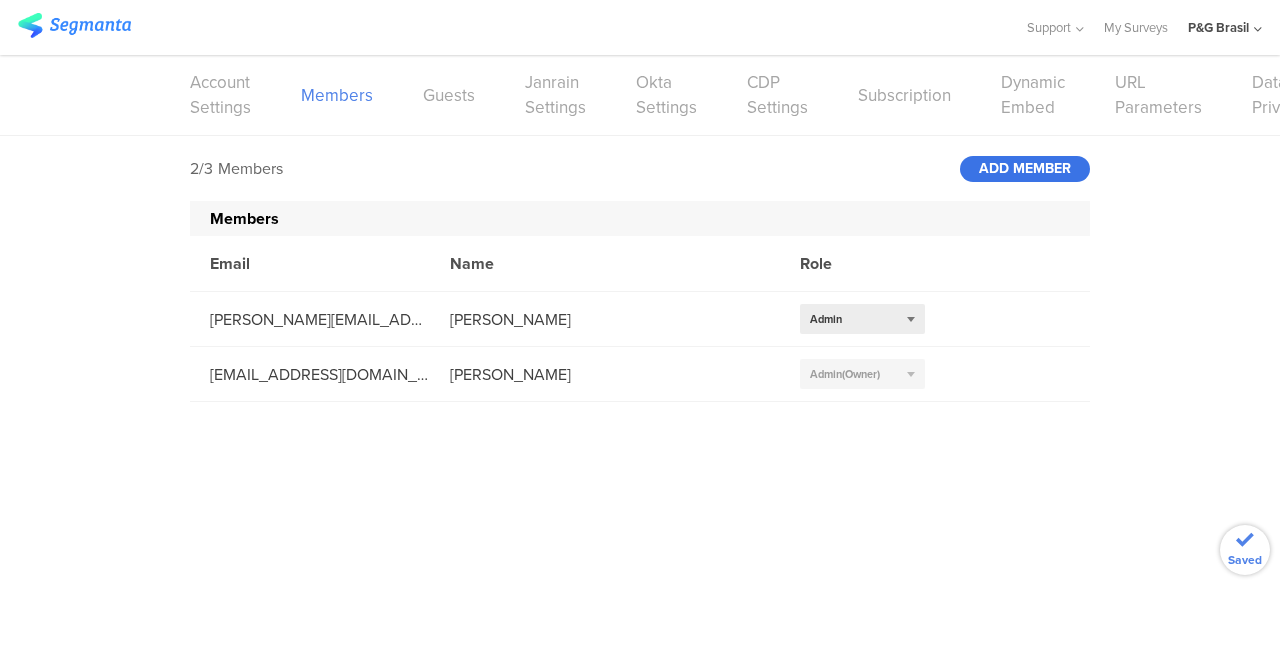 click on "ADD
MEMBER" 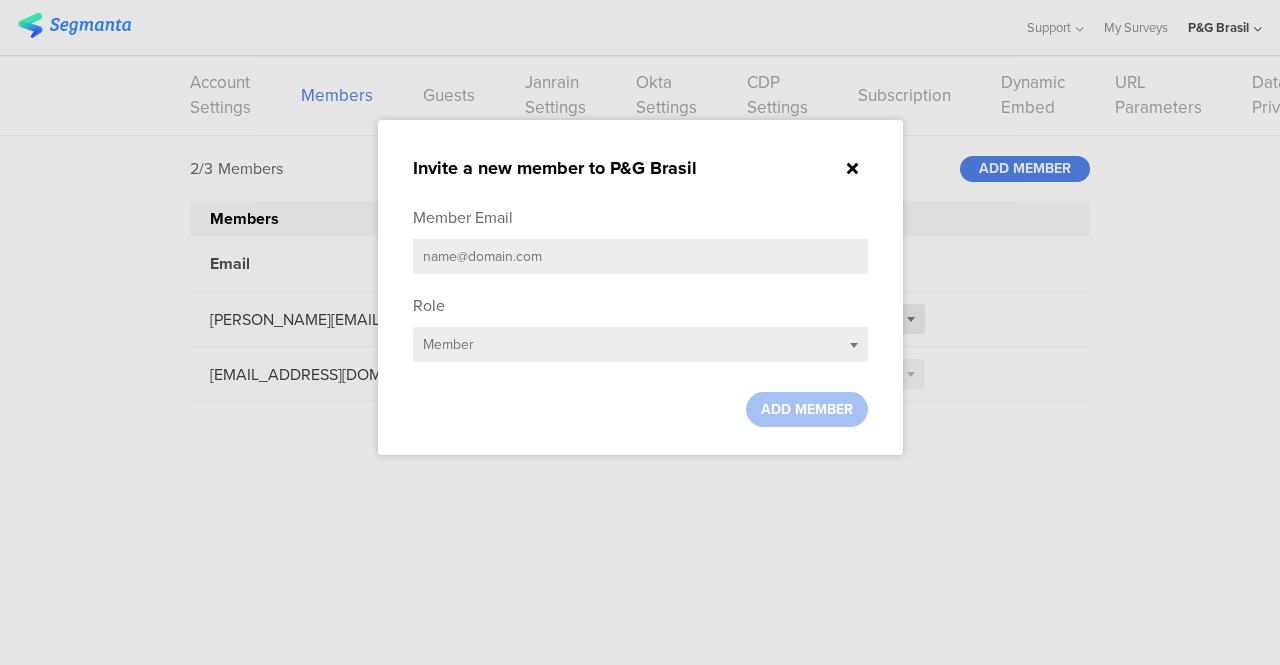 click at bounding box center [640, 256] 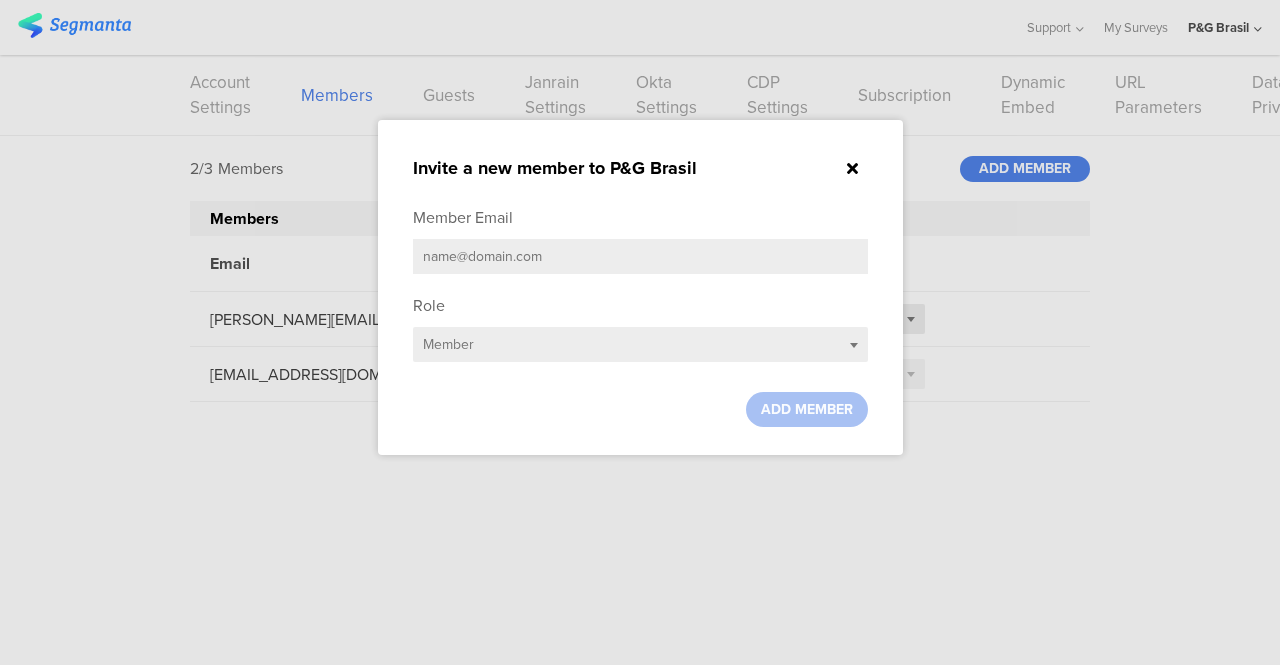 click at bounding box center [640, 256] 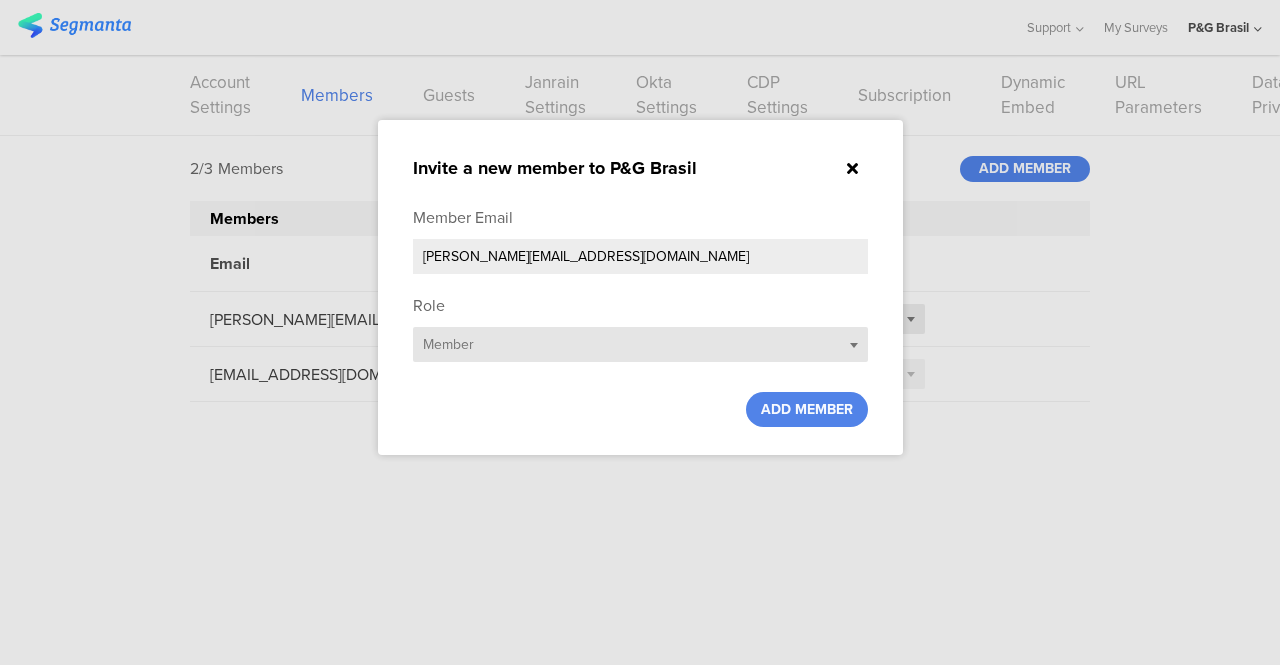 type on "raymundo.a@pg.com" 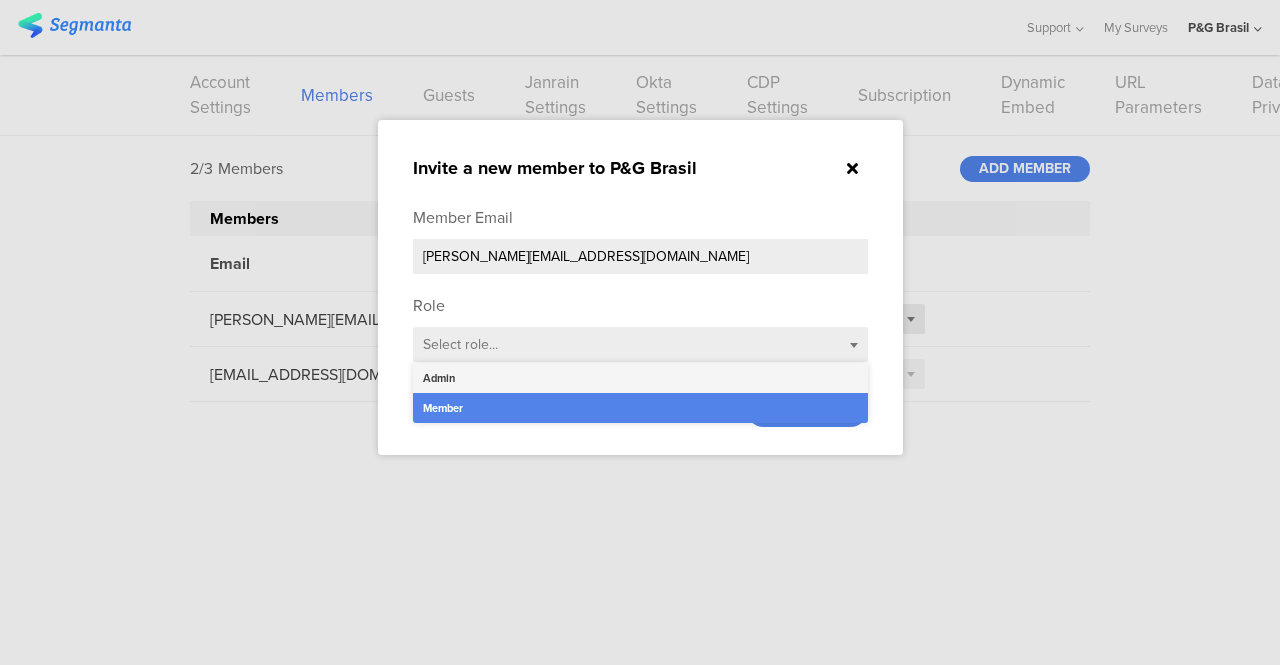 click on "Admin" at bounding box center [640, 378] 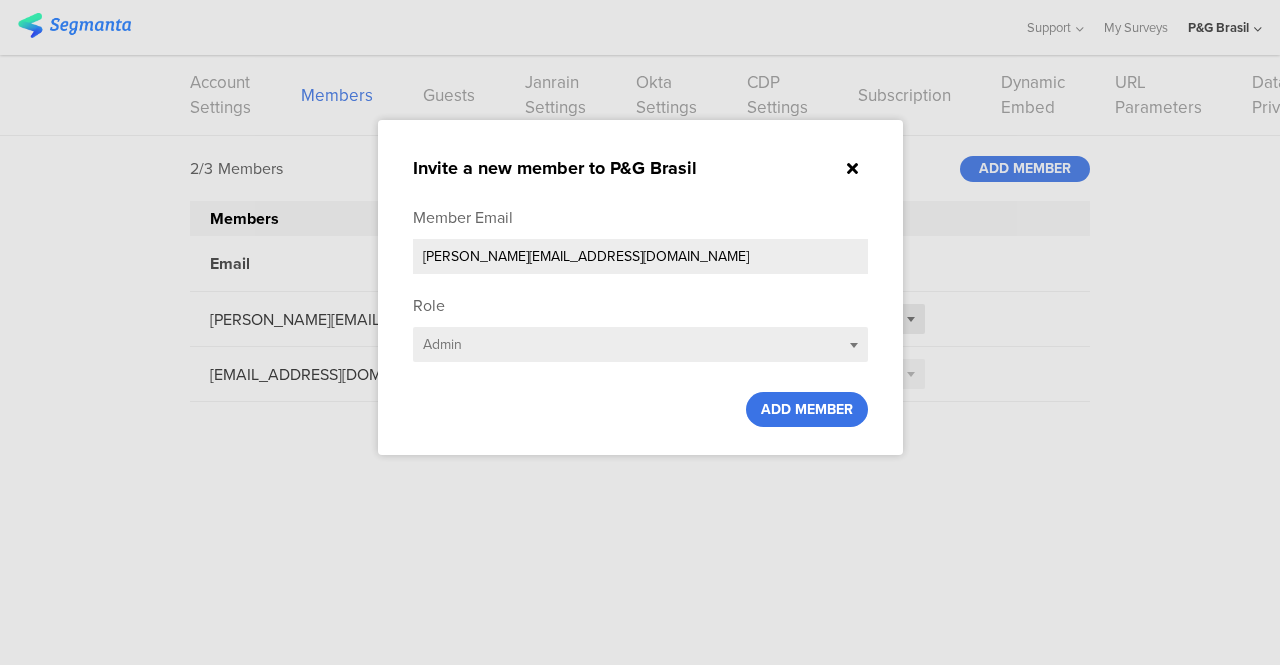 click on "ADD MEMBER" at bounding box center [807, 409] 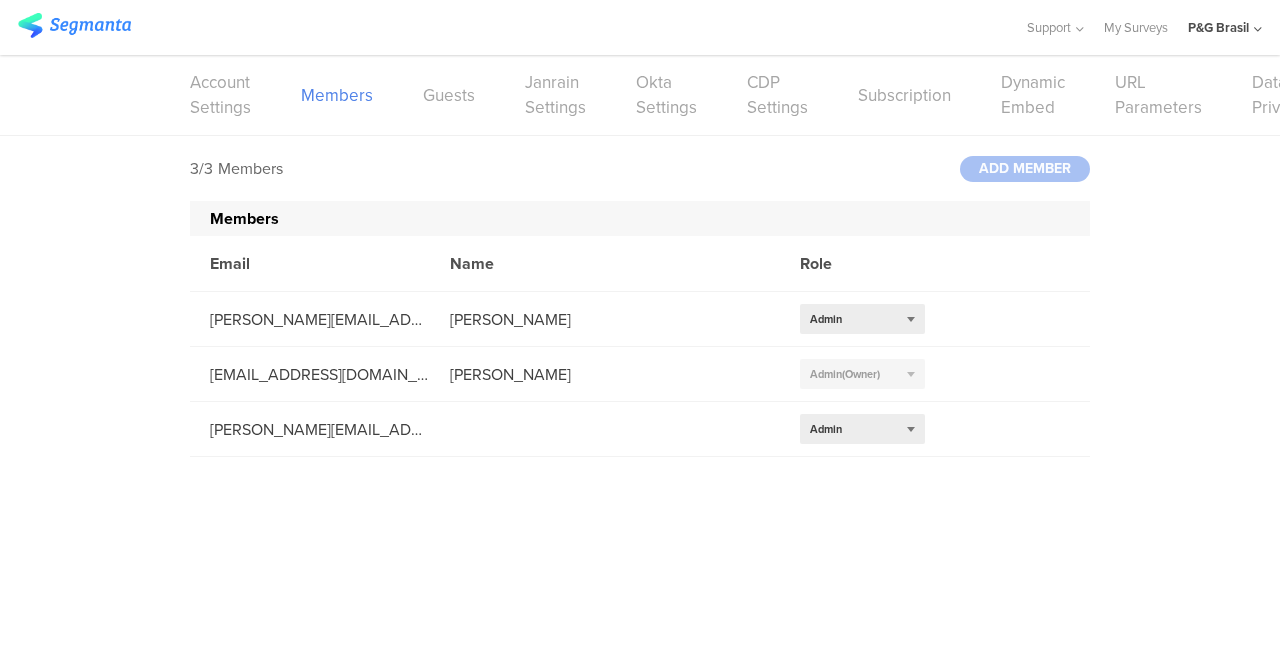 click at bounding box center (74, 25) 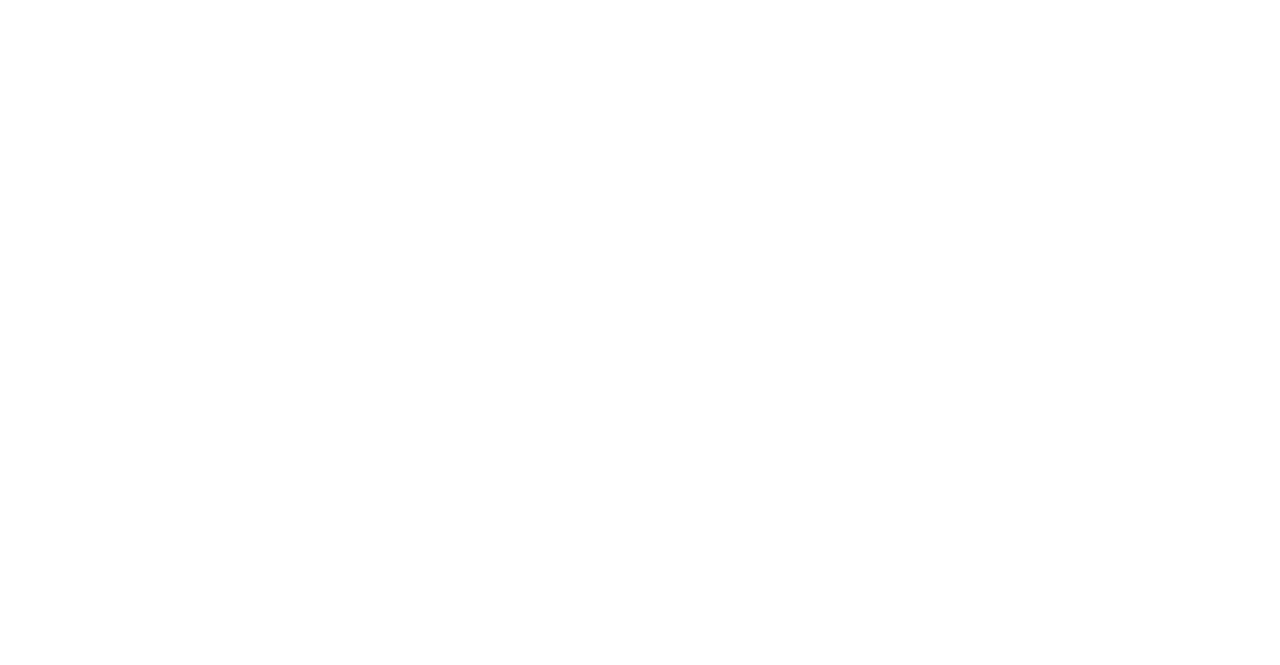 scroll, scrollTop: 0, scrollLeft: 0, axis: both 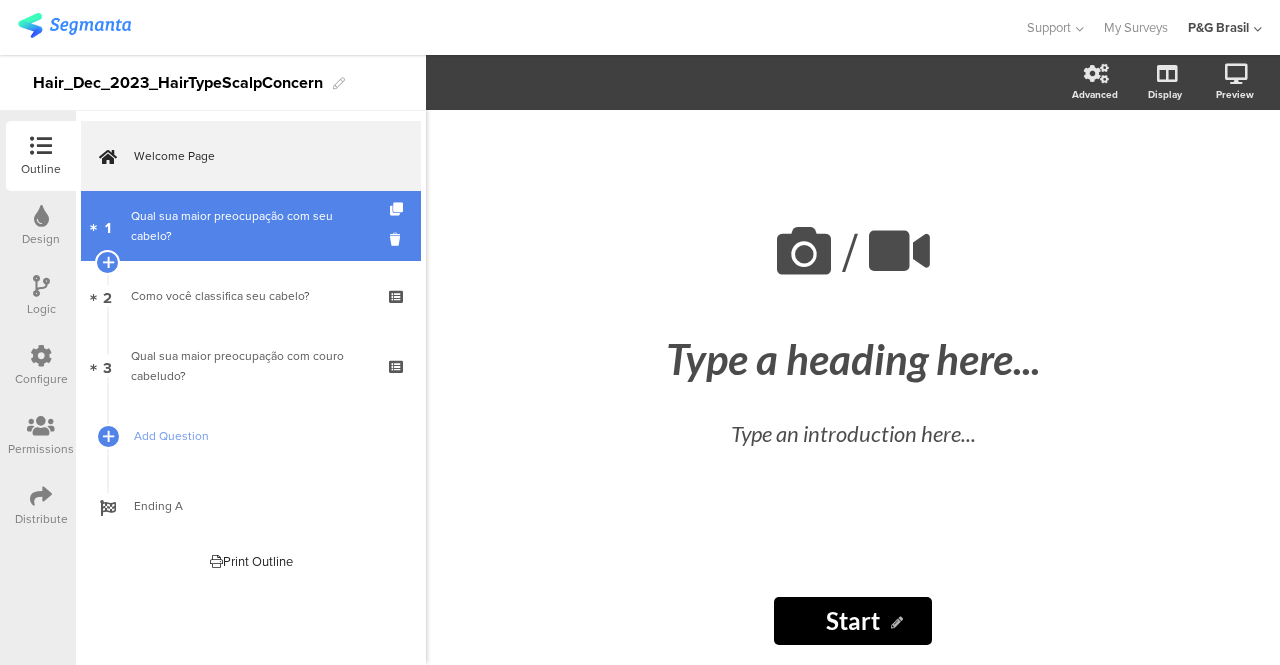 click on "Qual sua maior preocupação com seu cabelo?" at bounding box center [250, 226] 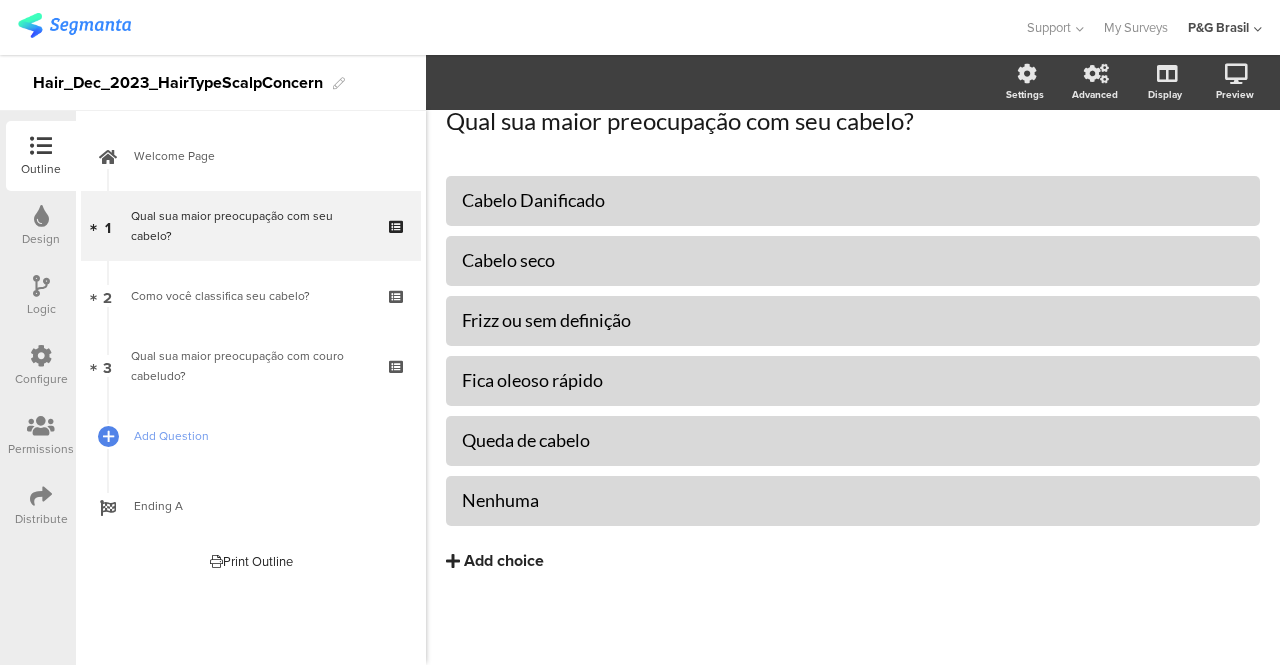 scroll, scrollTop: 0, scrollLeft: 0, axis: both 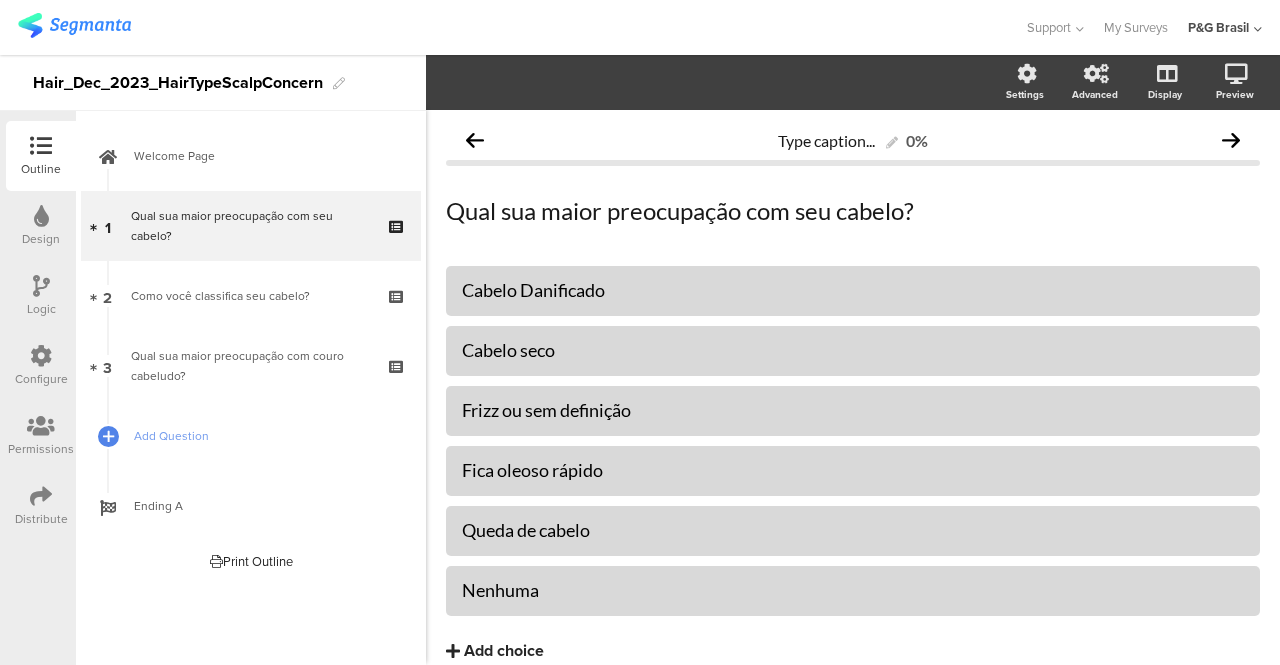 click on "Design" at bounding box center [41, 226] 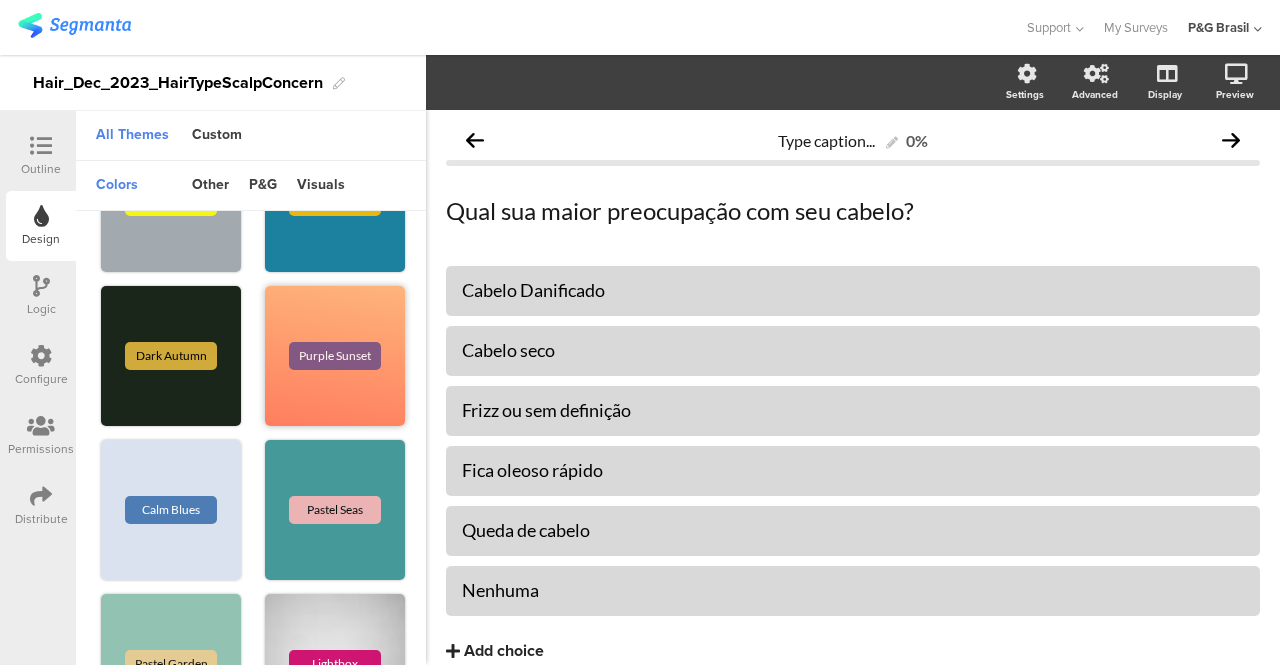 scroll, scrollTop: 600, scrollLeft: 0, axis: vertical 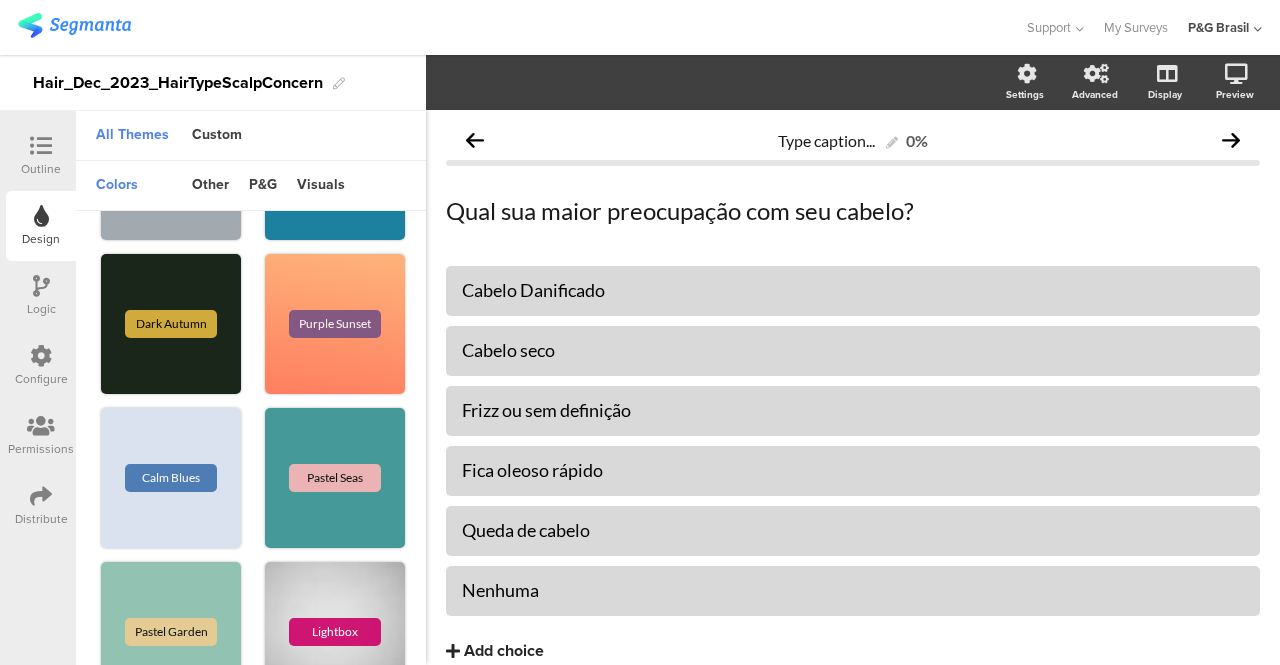 click on "Outline
Design
Logic
Configure
Permissions
Distribute" at bounding box center [38, 331] 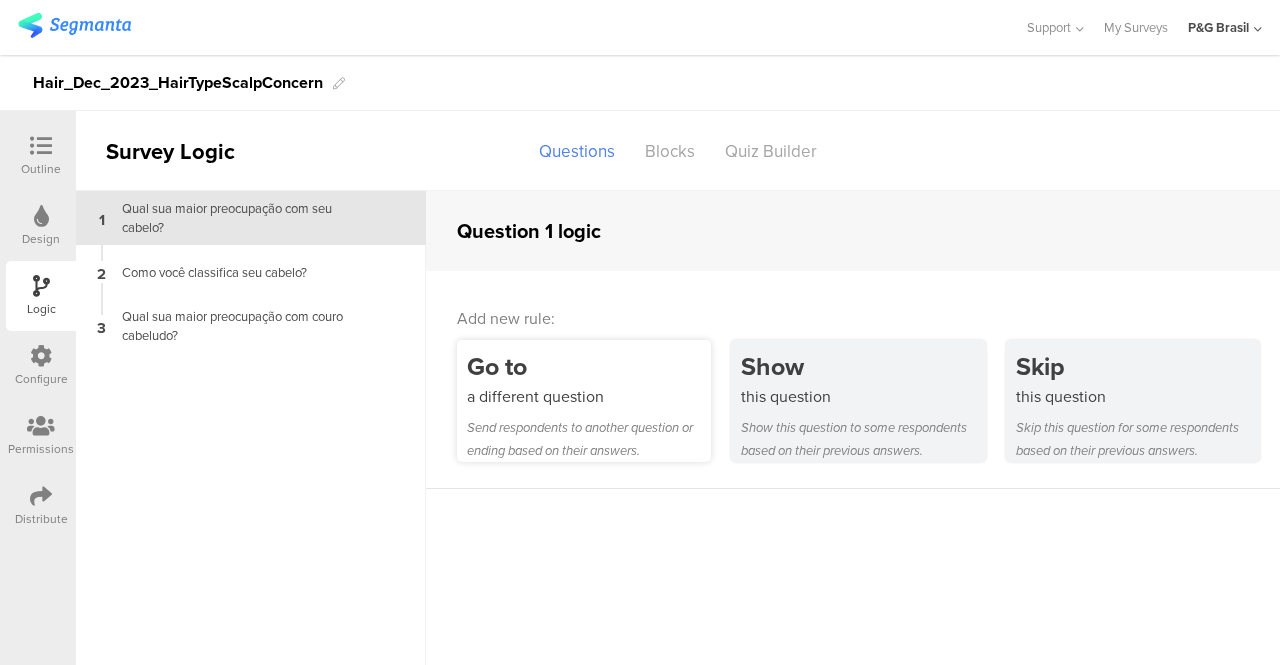 click on "a different question" at bounding box center [589, 396] 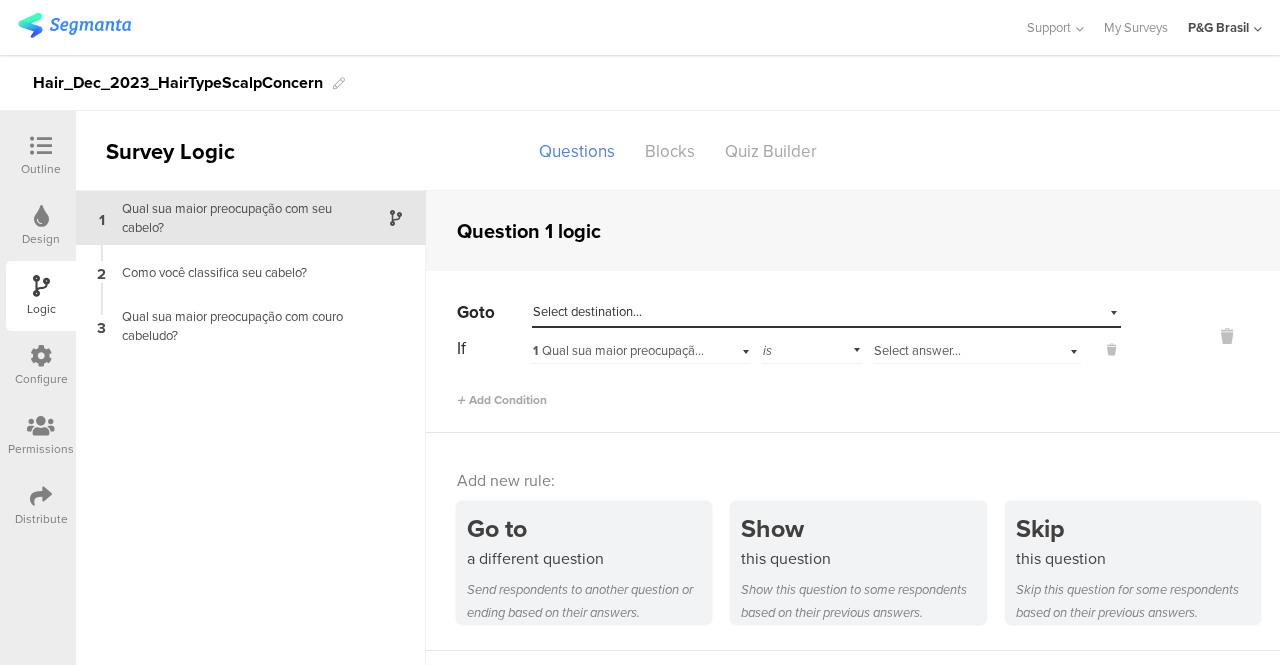 click on "Select destination..." at bounding box center (734, 312) 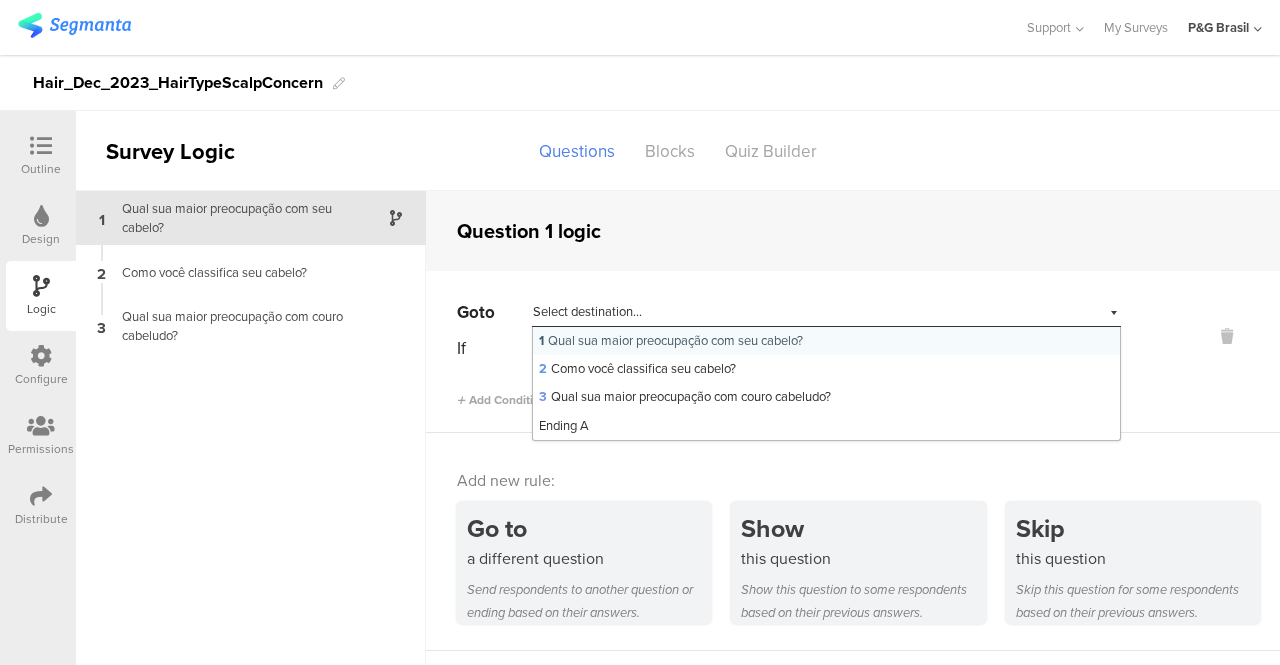 click on "1  Qual sua maior preocupação com seu cabelo?" at bounding box center (671, 340) 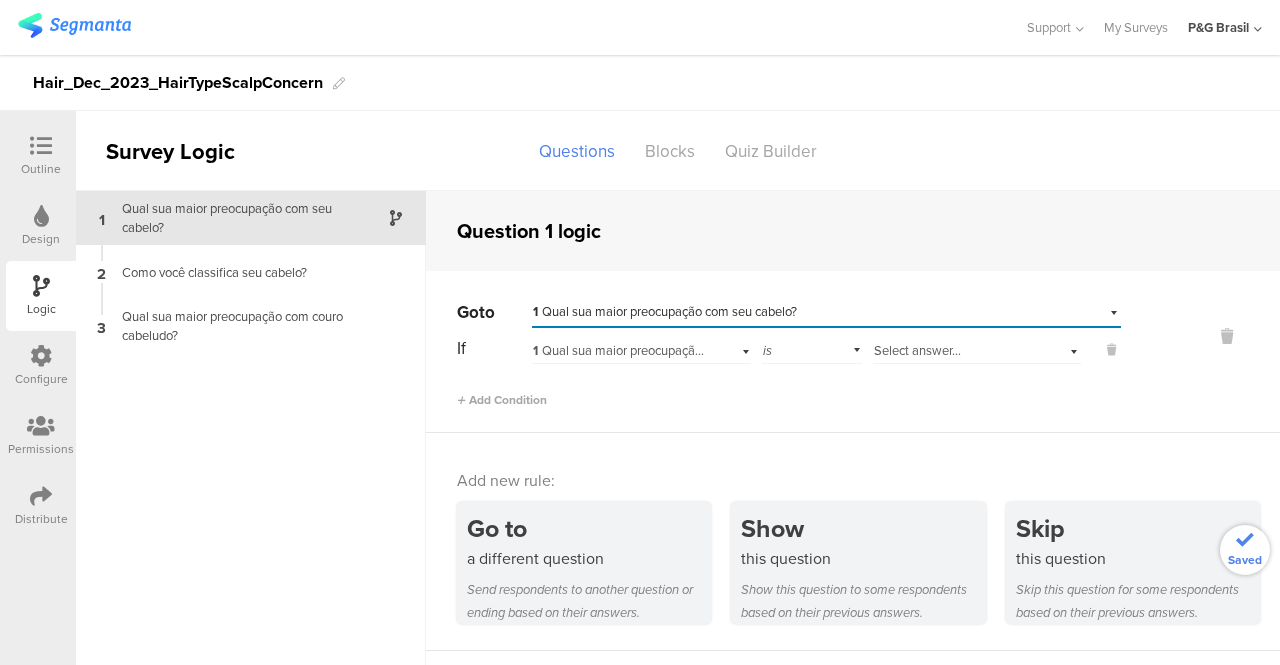 click on "is" at bounding box center (812, 348) 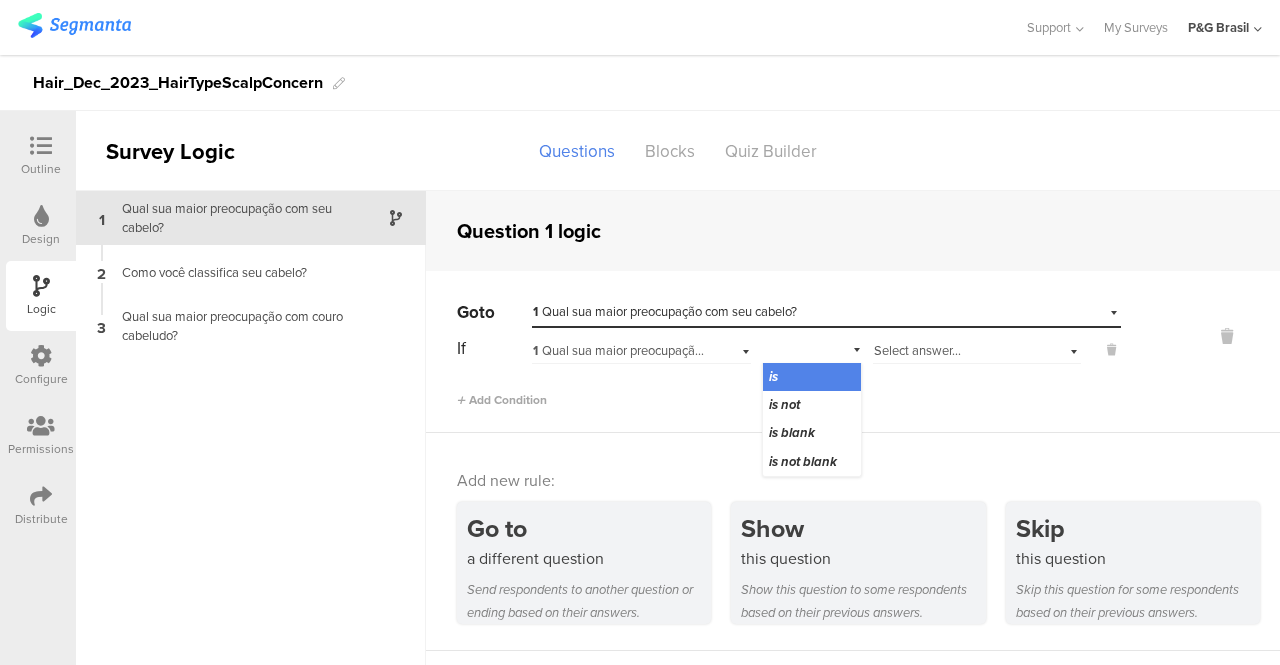 click on "is" at bounding box center (812, 377) 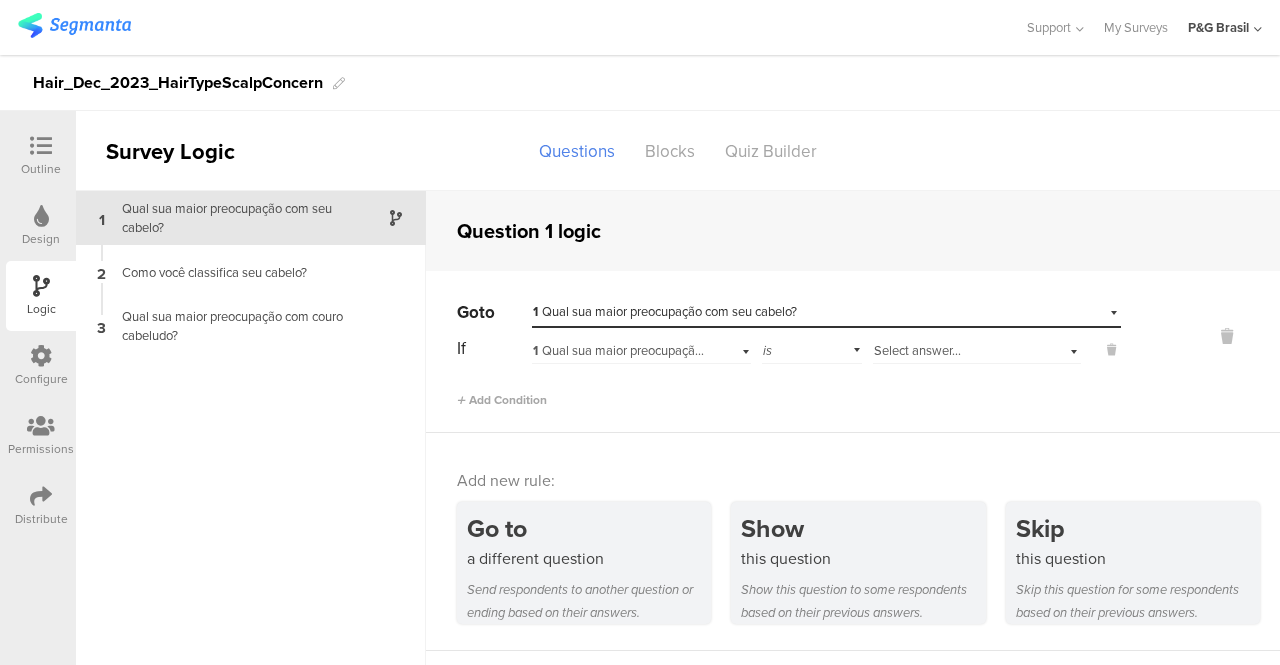 click on "Select answer..." at bounding box center (917, 350) 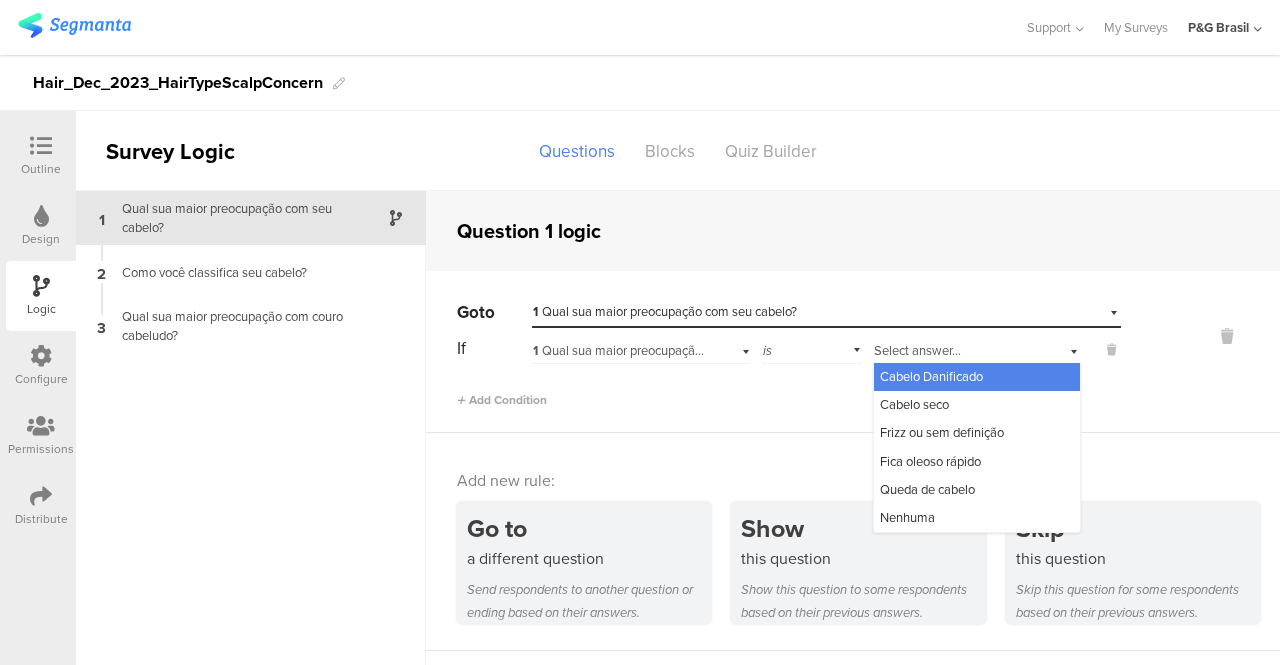 click on "Cabelo Danificado" at bounding box center [931, 376] 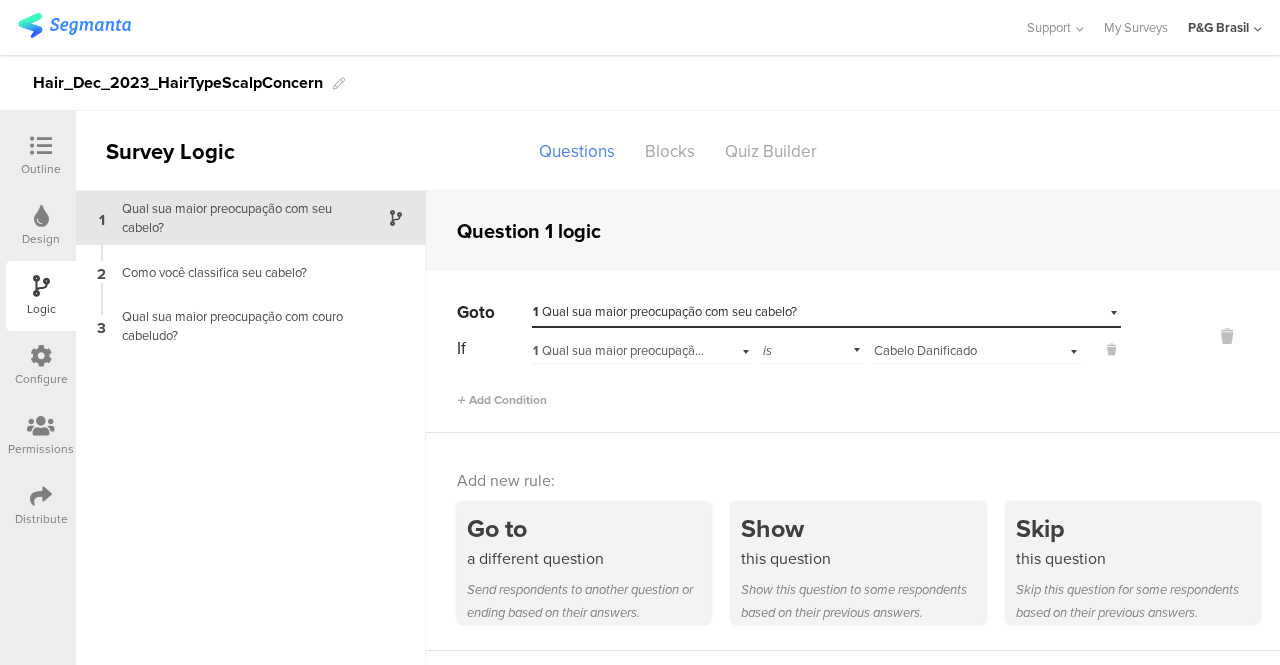 click on "1  Qual sua maior preocupação com seu cabelo?" at bounding box center [665, 311] 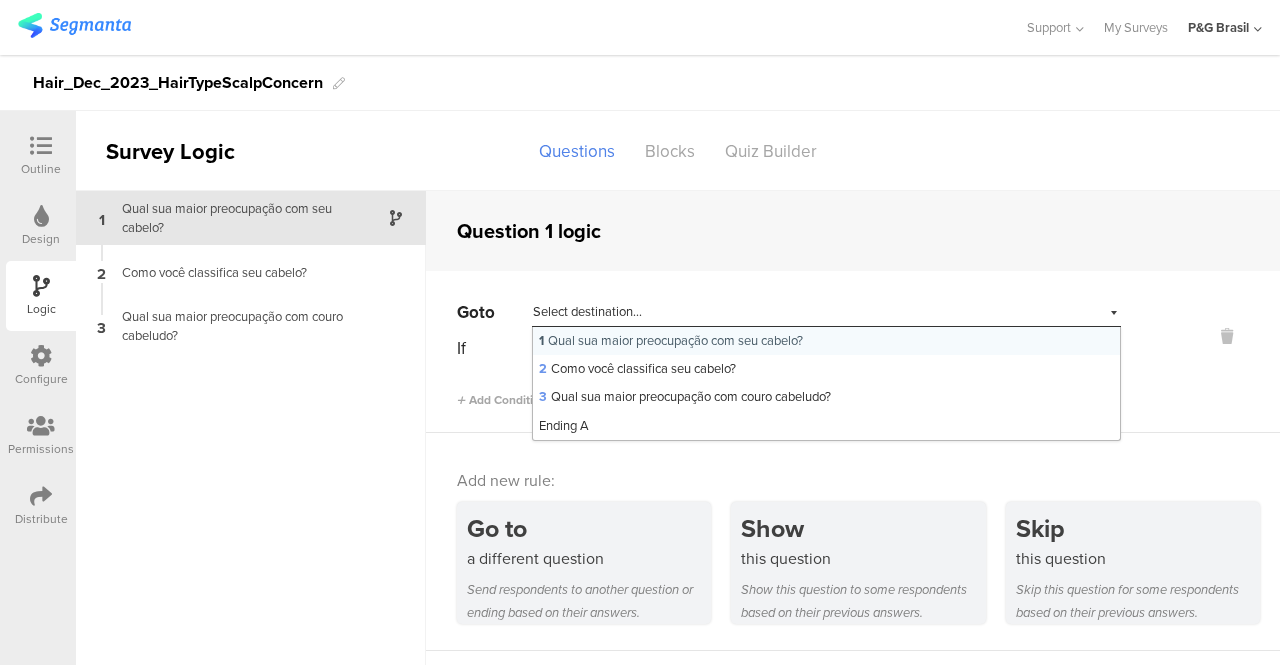 click on "Select destination...   1  Qual sua maior preocupação com seu cabelo?" at bounding box center [734, 312] 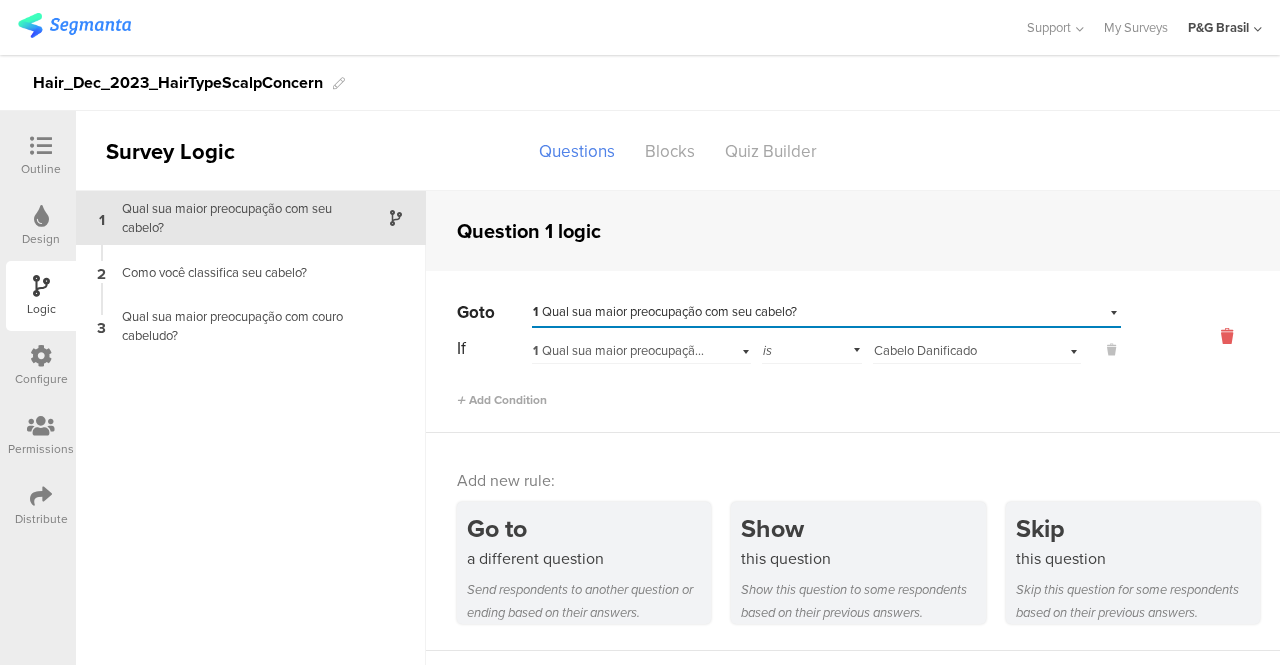 click at bounding box center (1227, 336) 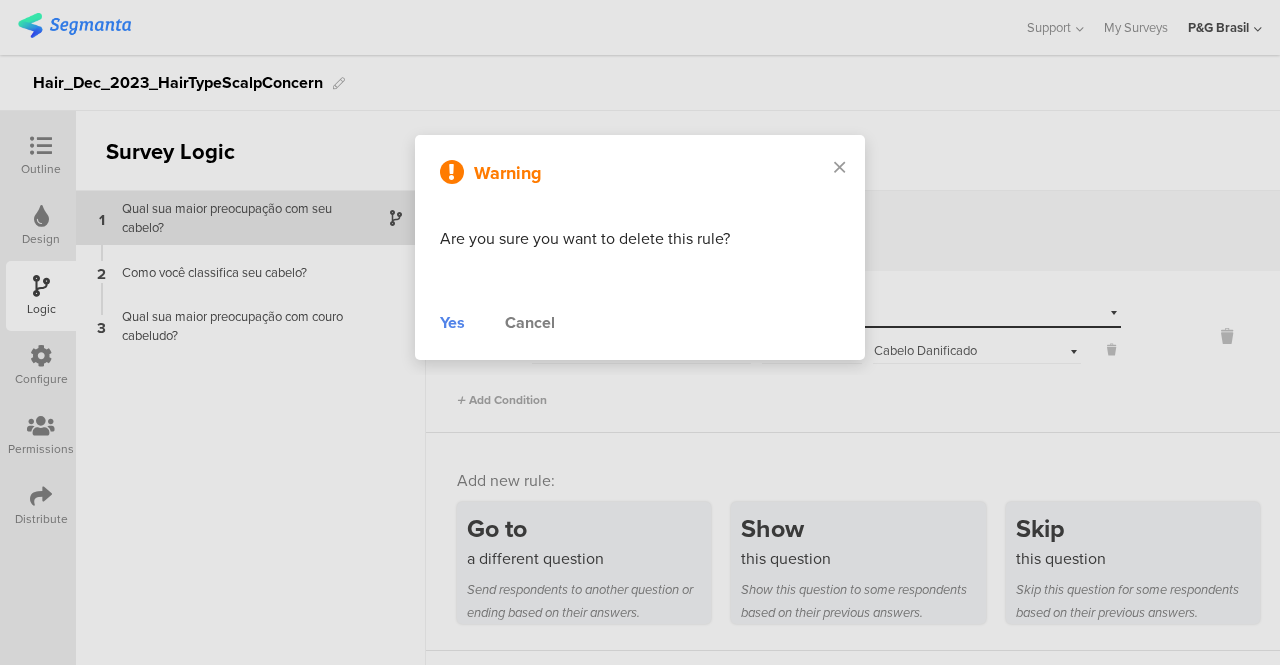 click on "Yes" at bounding box center (452, 323) 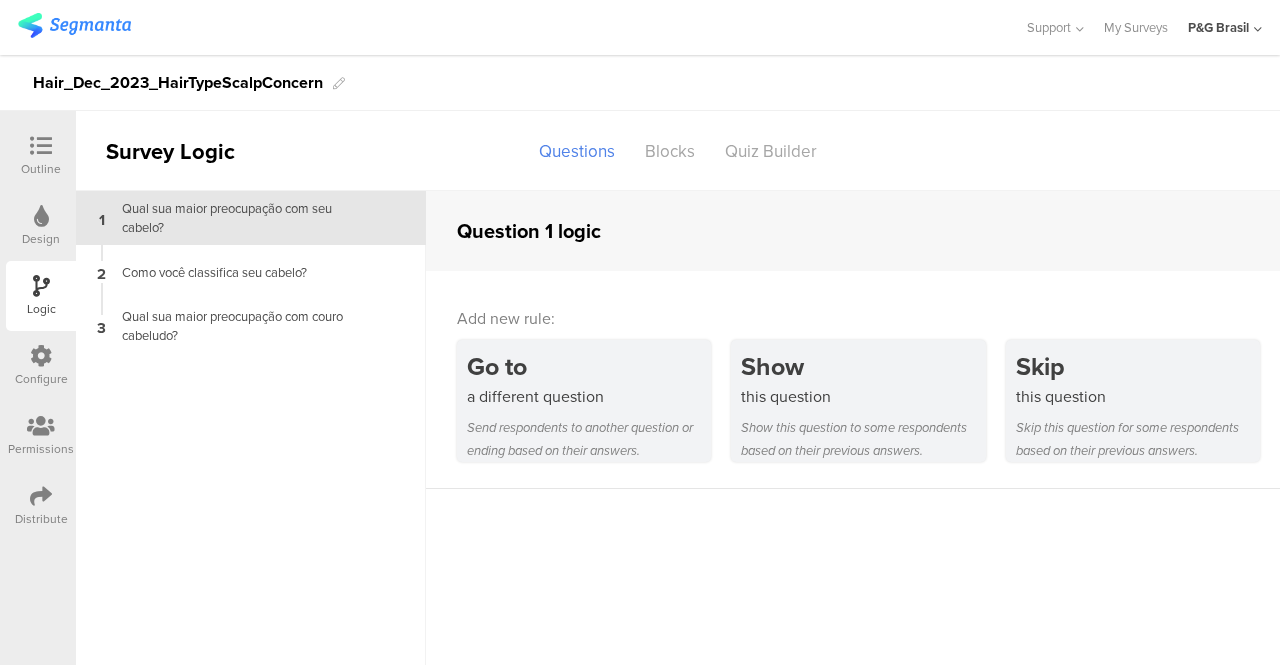 click at bounding box center [41, 356] 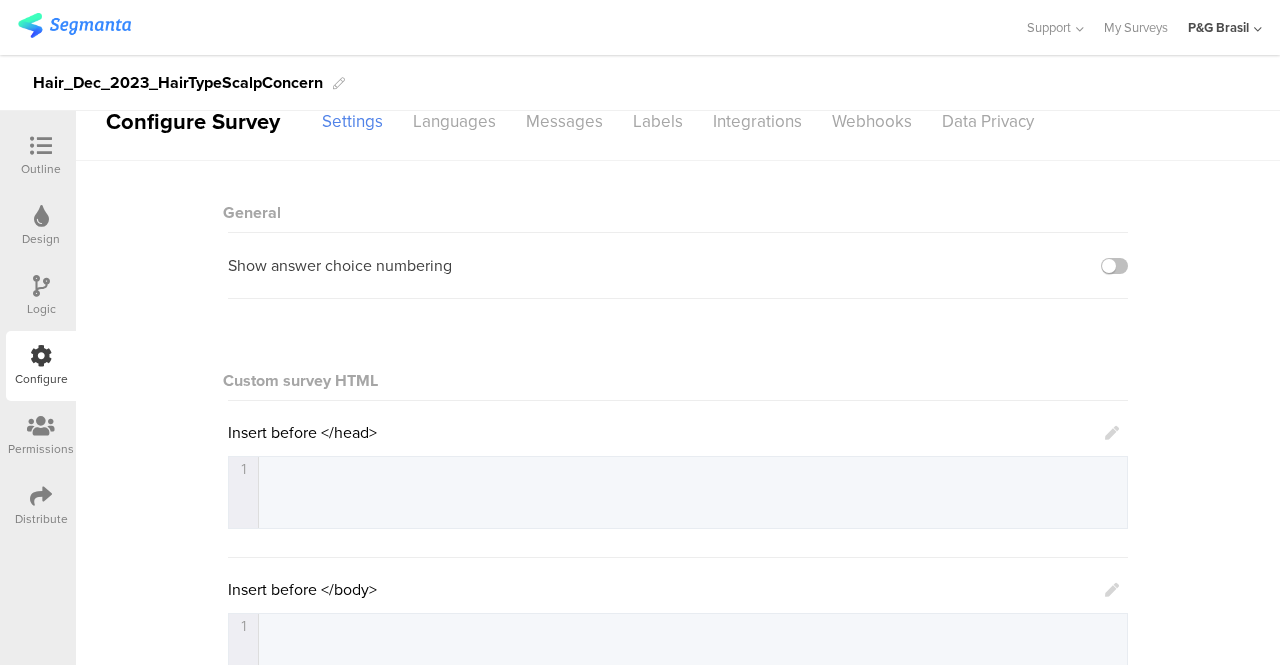 scroll, scrollTop: 0, scrollLeft: 0, axis: both 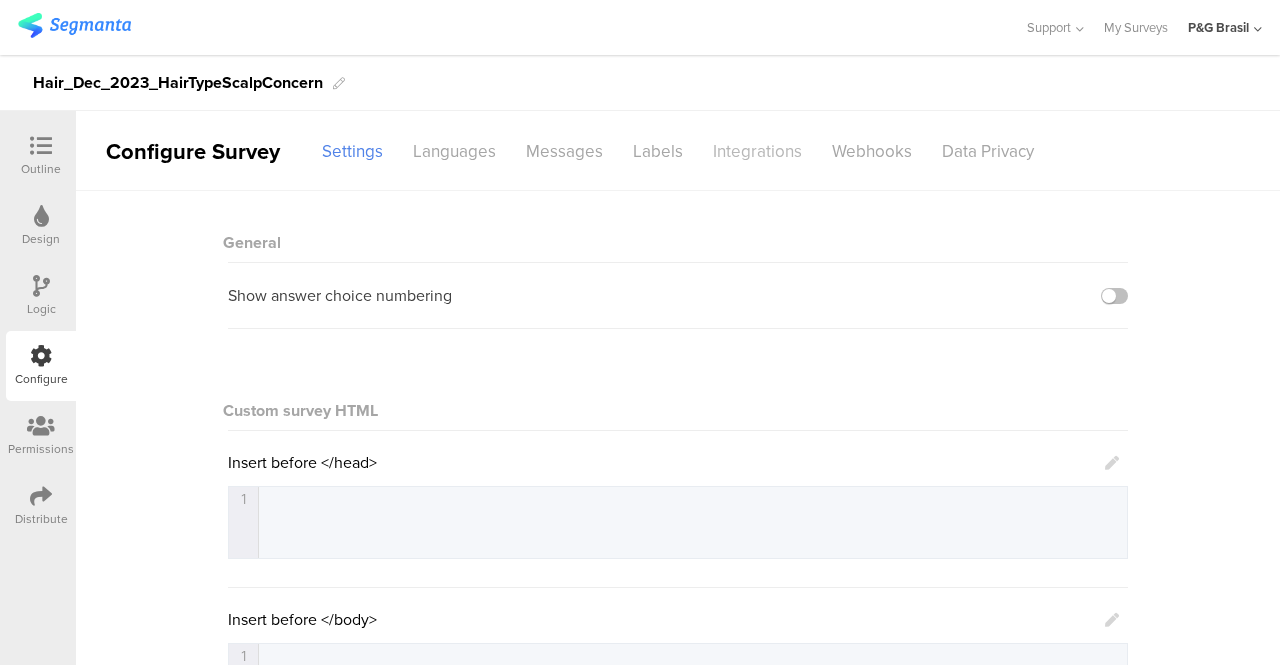 click on "Integrations" at bounding box center [757, 151] 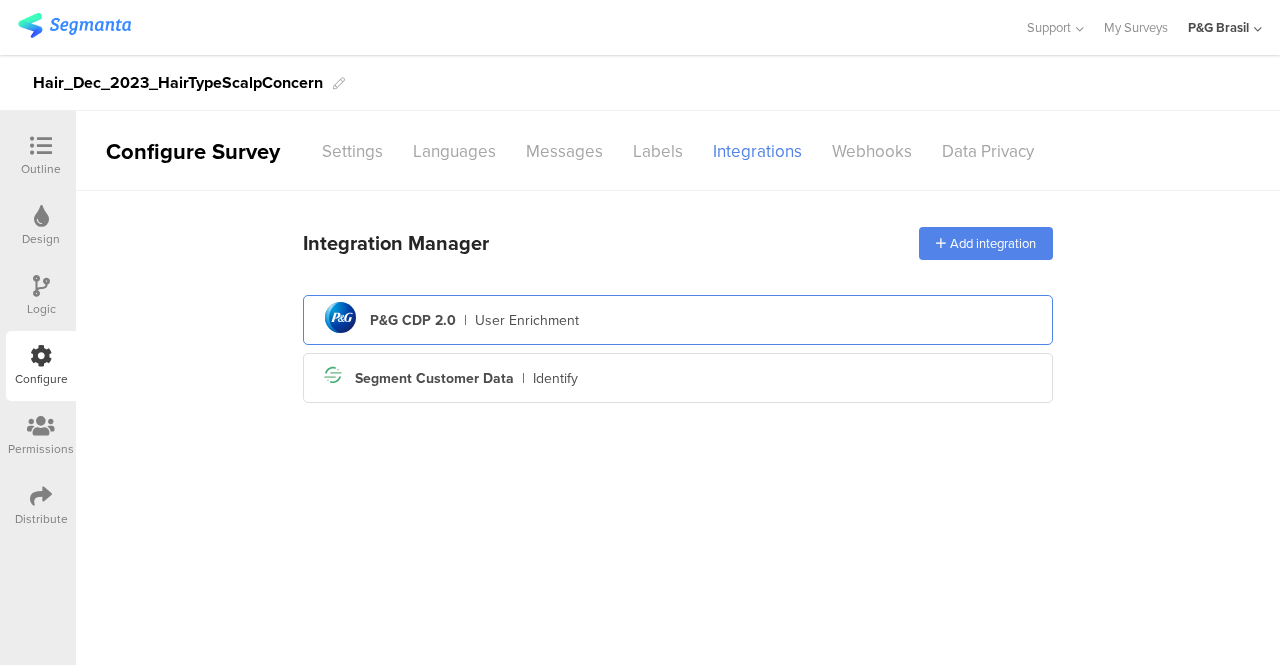 click on "P&G CDP 2.0" at bounding box center [413, 320] 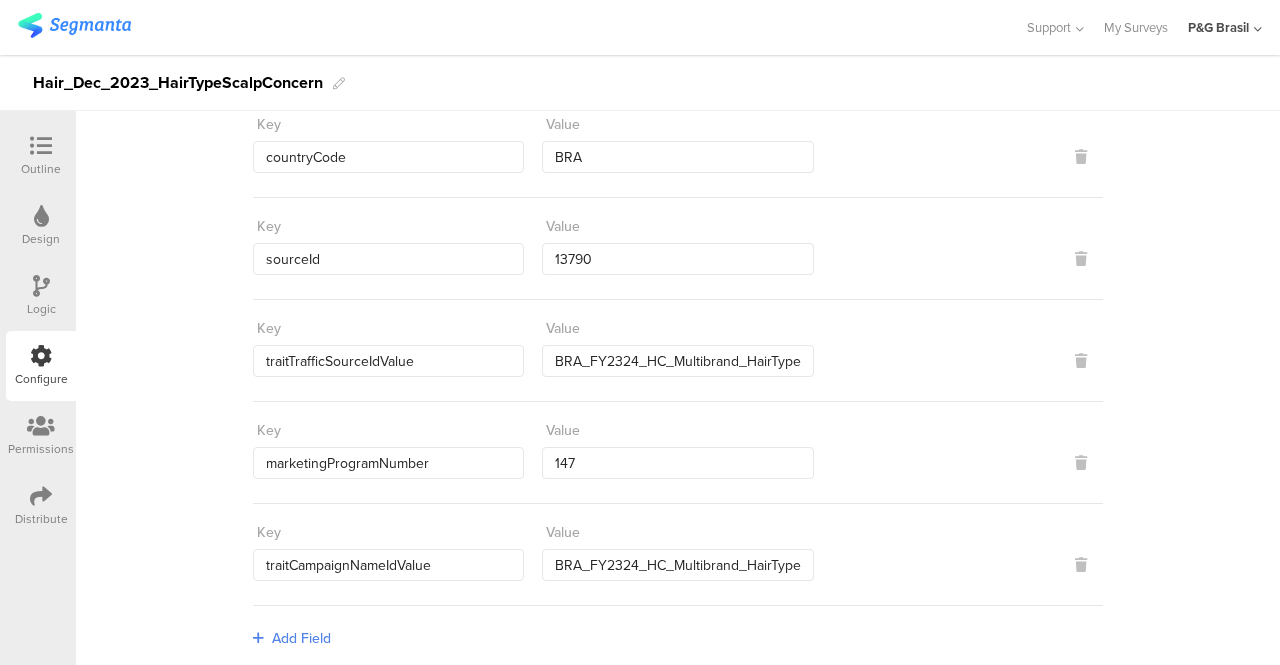 scroll, scrollTop: 200, scrollLeft: 0, axis: vertical 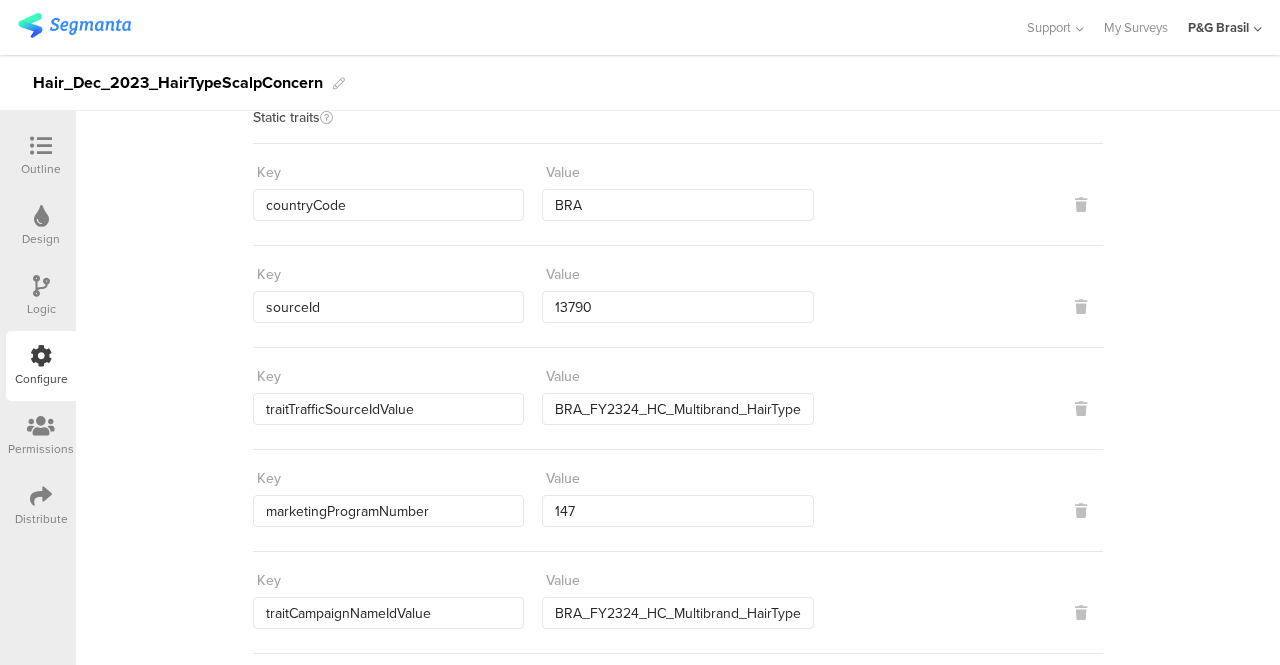 click at bounding box center (41, 496) 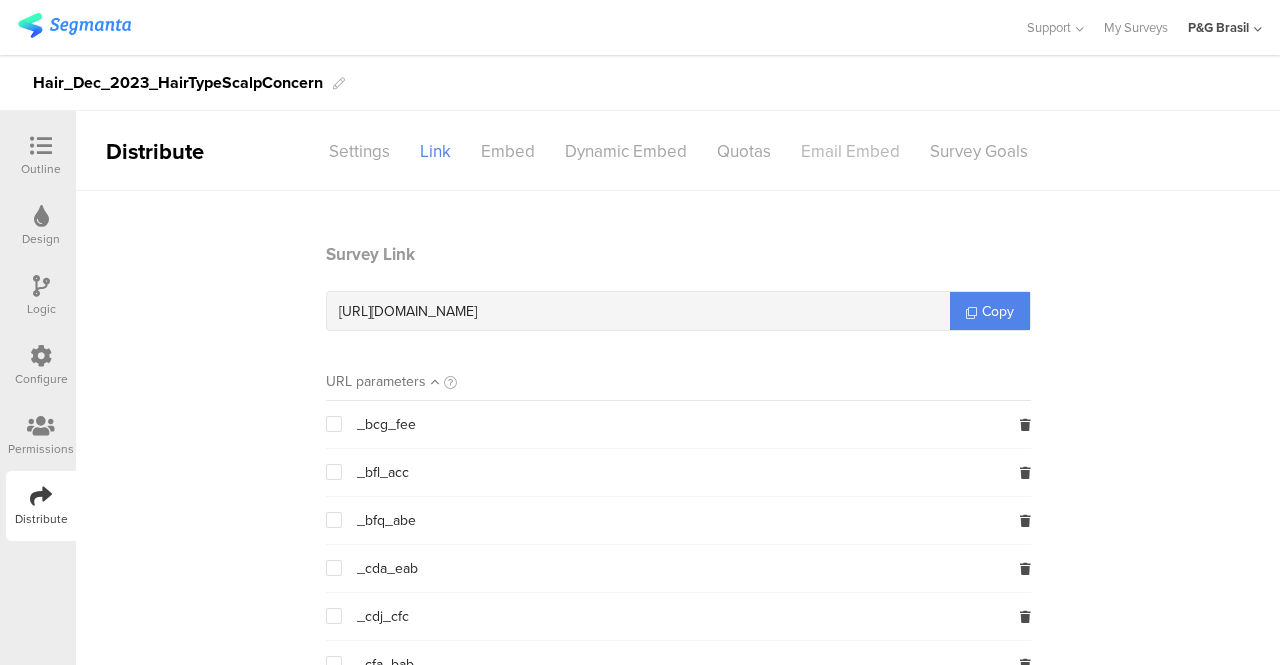 click on "Email Embed" at bounding box center (850, 151) 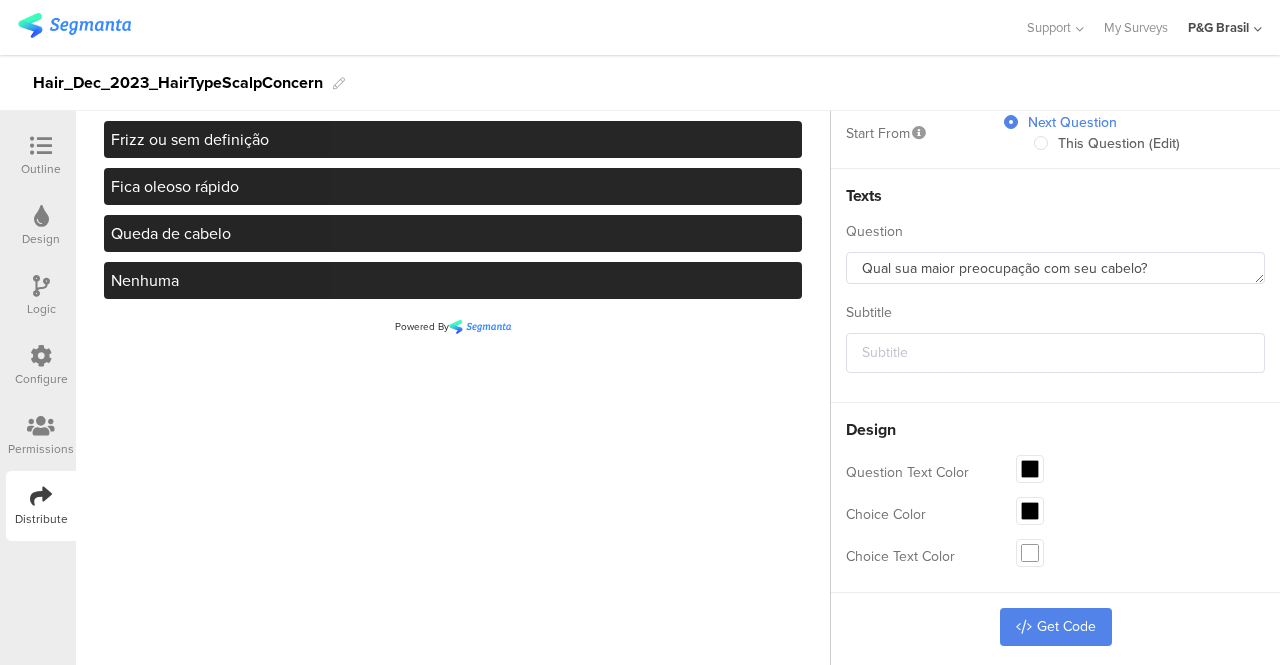 scroll, scrollTop: 231, scrollLeft: 0, axis: vertical 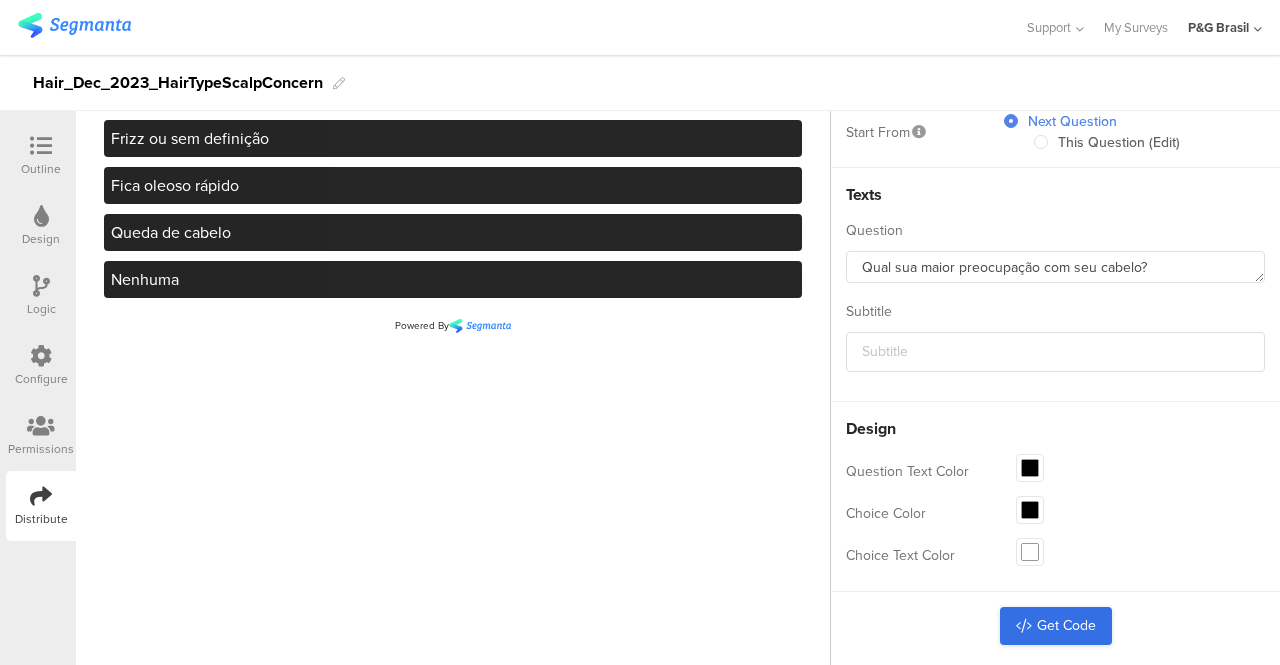 click on "Get Code" at bounding box center [1056, 626] 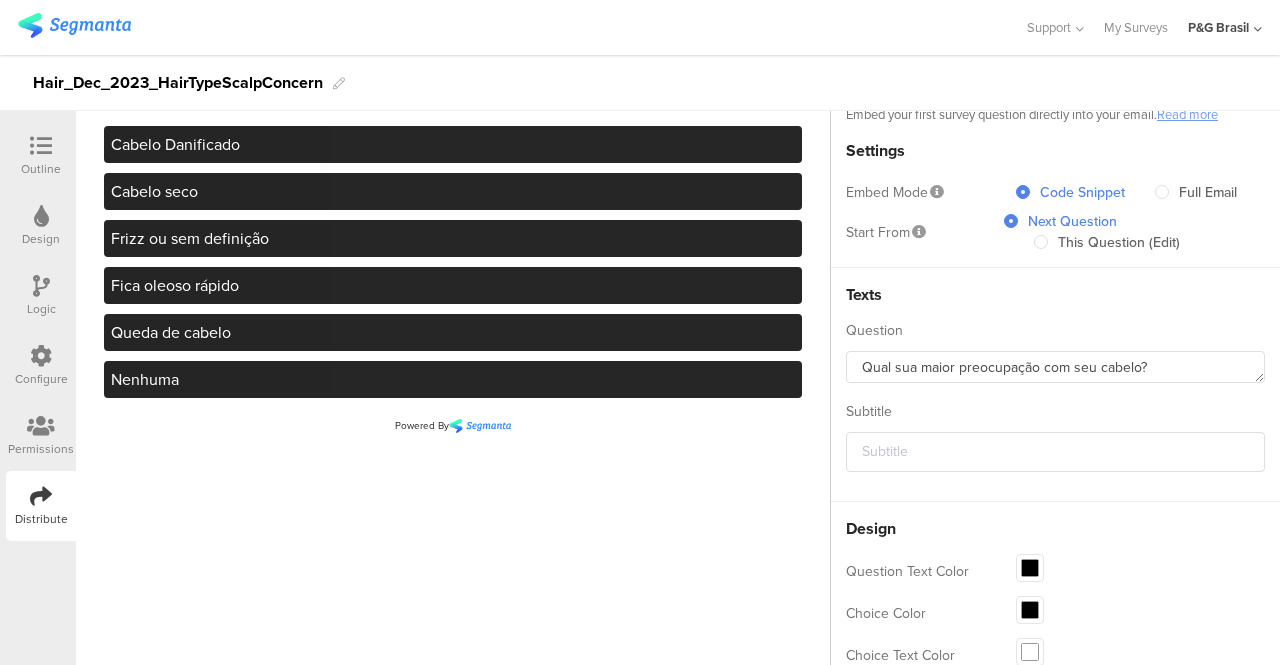 scroll, scrollTop: 31, scrollLeft: 0, axis: vertical 